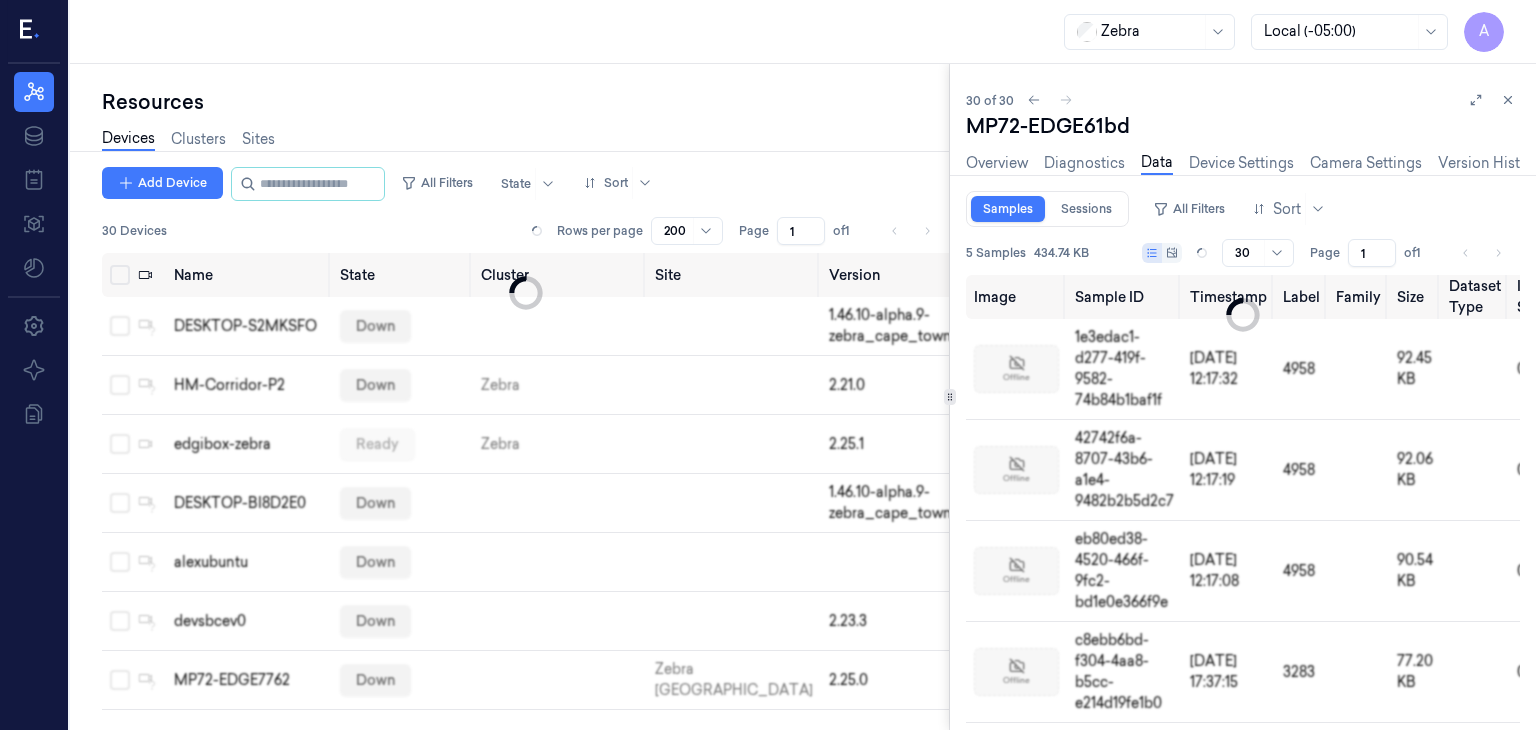 scroll, scrollTop: 0, scrollLeft: 0, axis: both 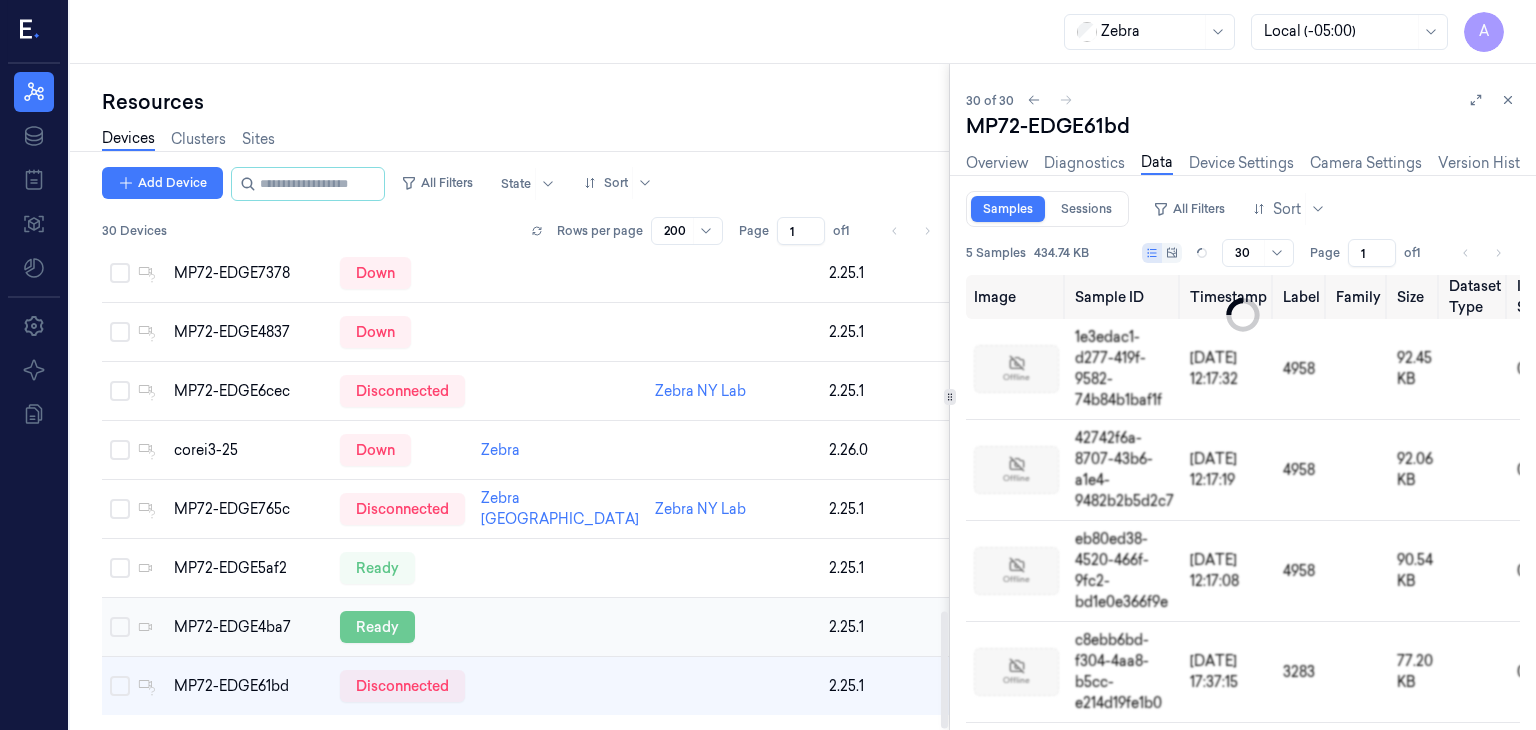click on "ready" at bounding box center (377, 627) 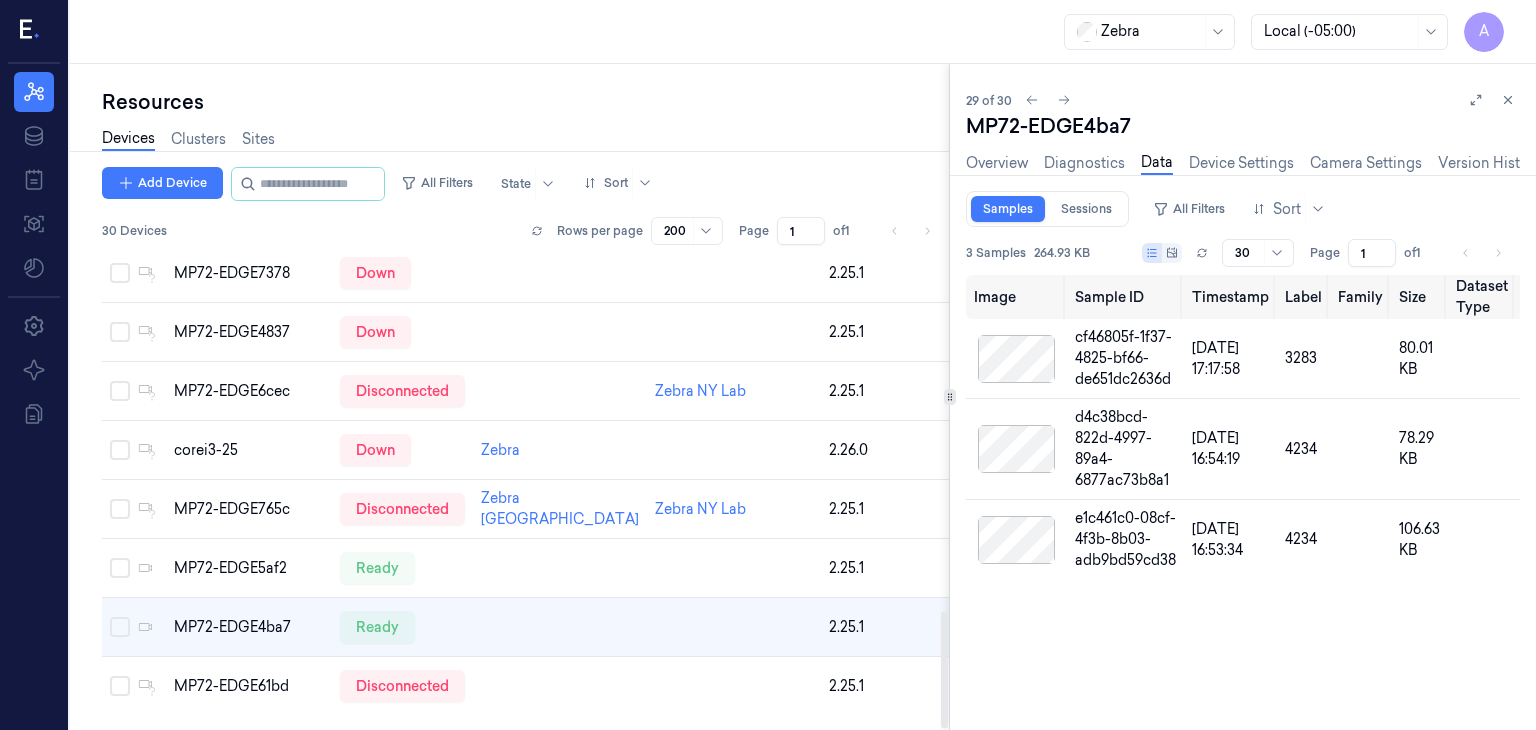 scroll, scrollTop: 0, scrollLeft: 400, axis: horizontal 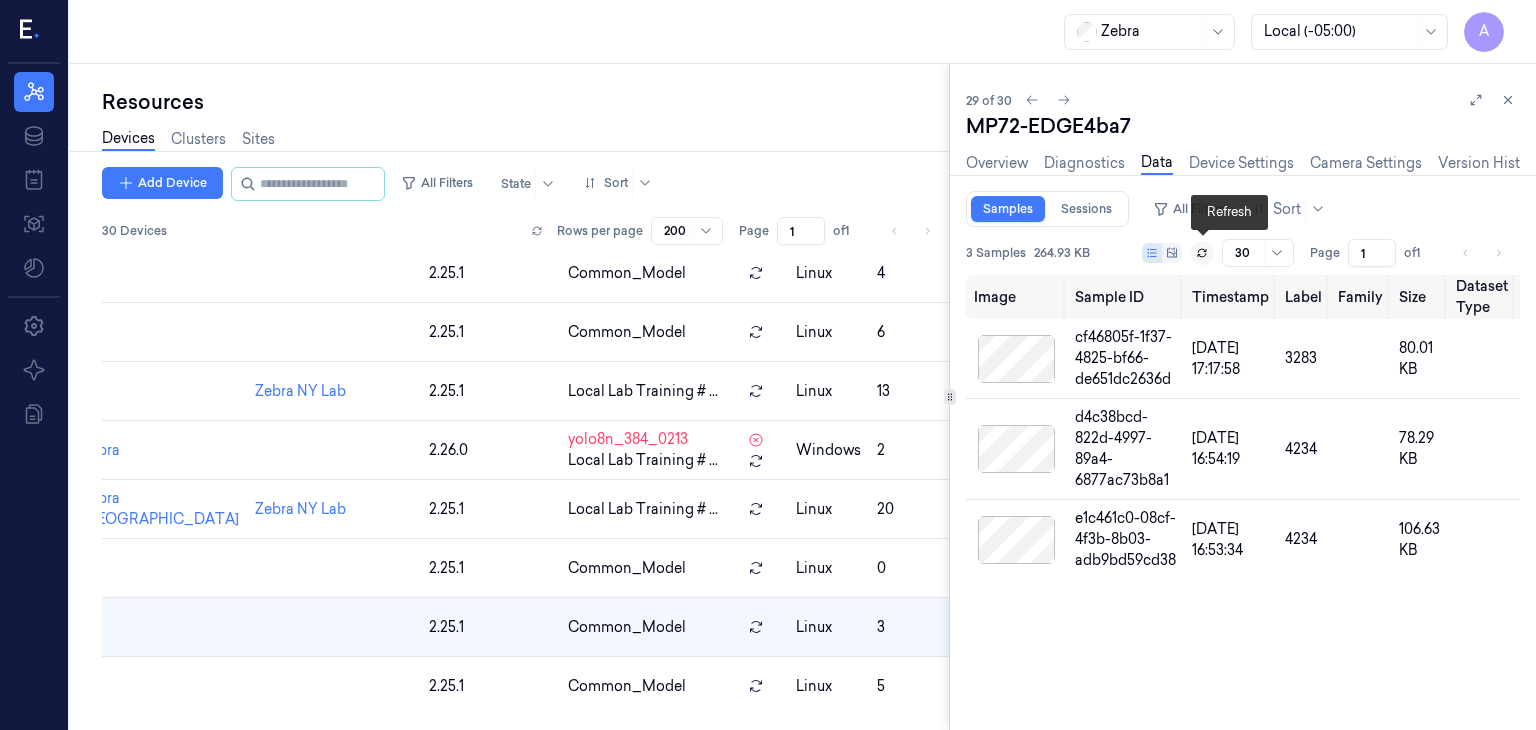 click 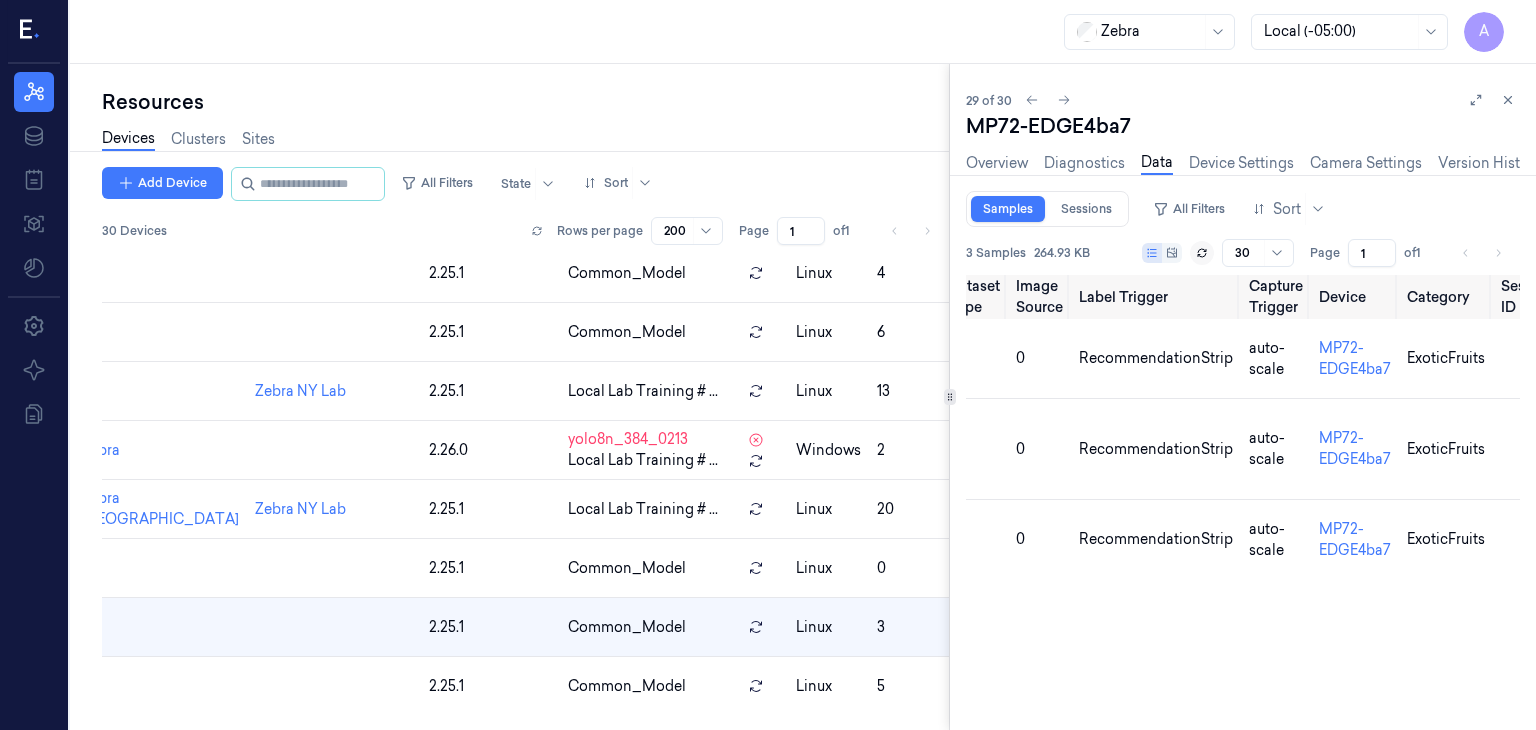 scroll, scrollTop: 0, scrollLeft: 617, axis: horizontal 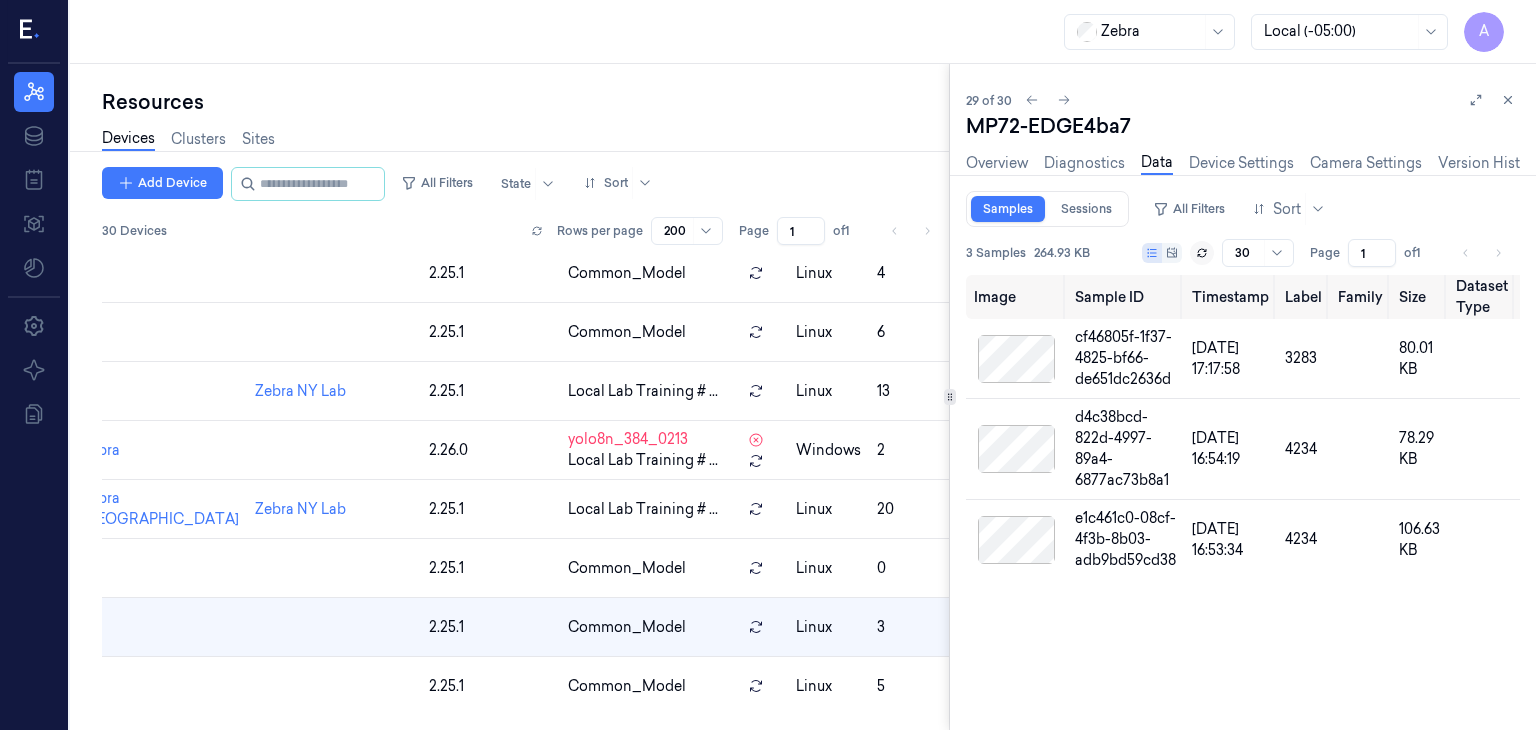 drag, startPoint x: 625, startPoint y: 715, endPoint x: 244, endPoint y: 765, distance: 384.26685 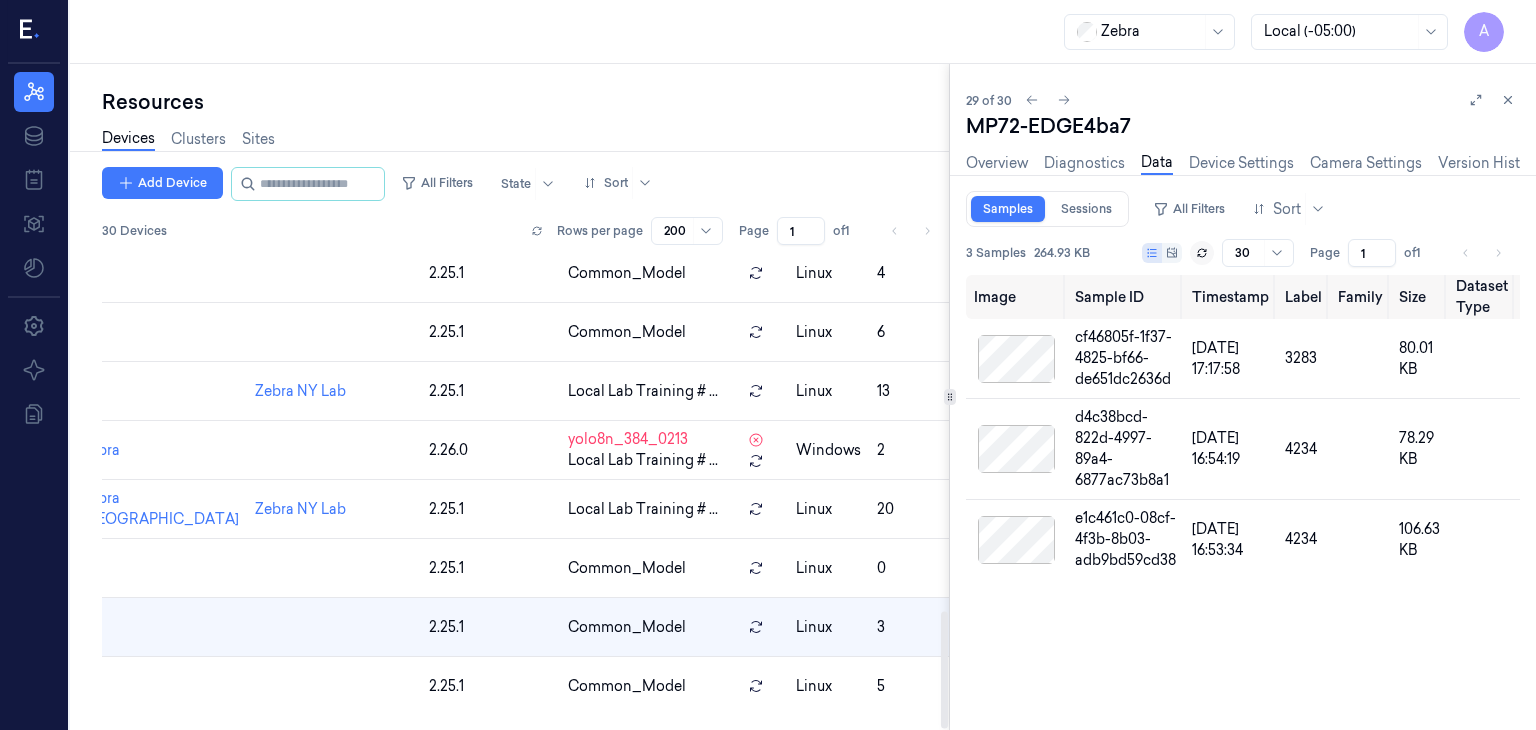scroll, scrollTop: 0, scrollLeft: 0, axis: both 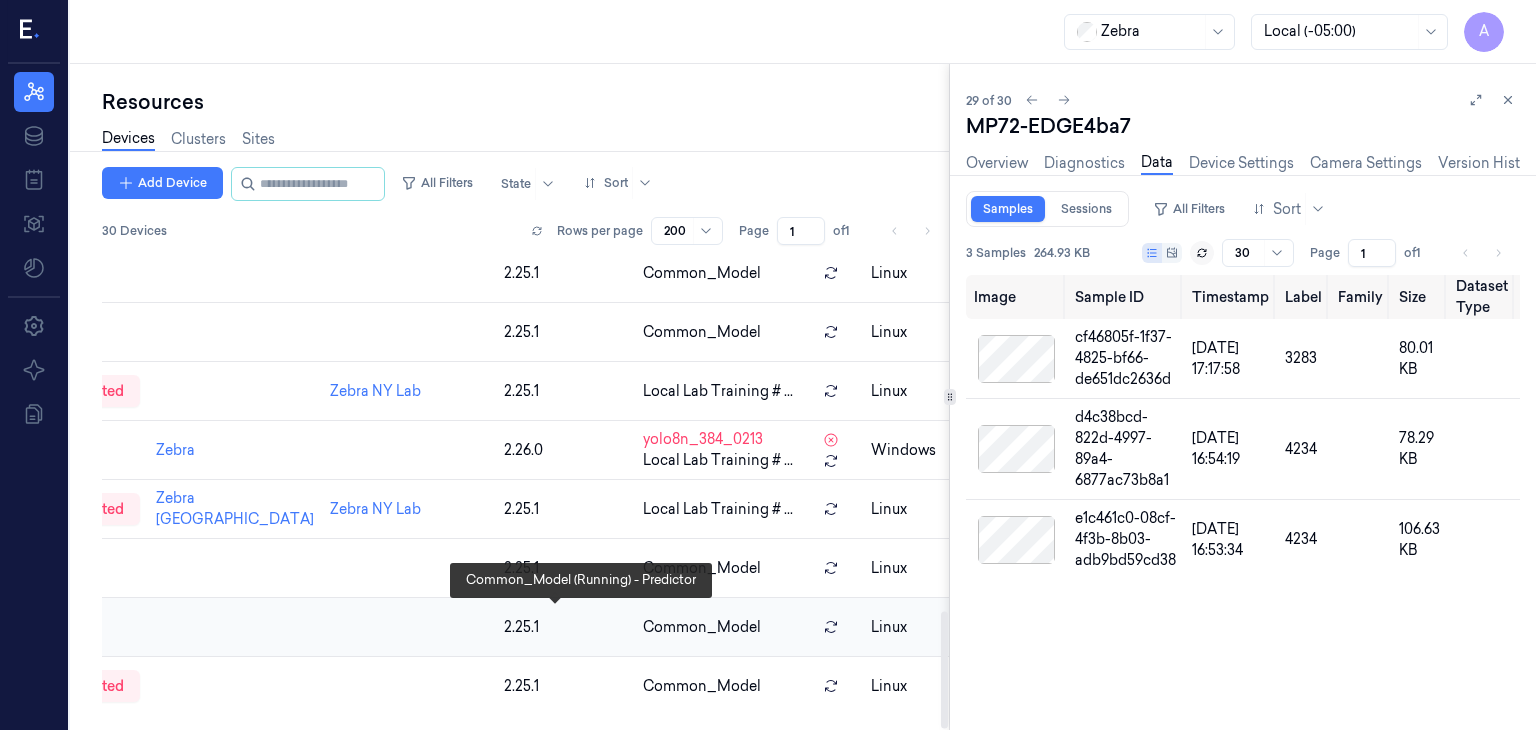 click 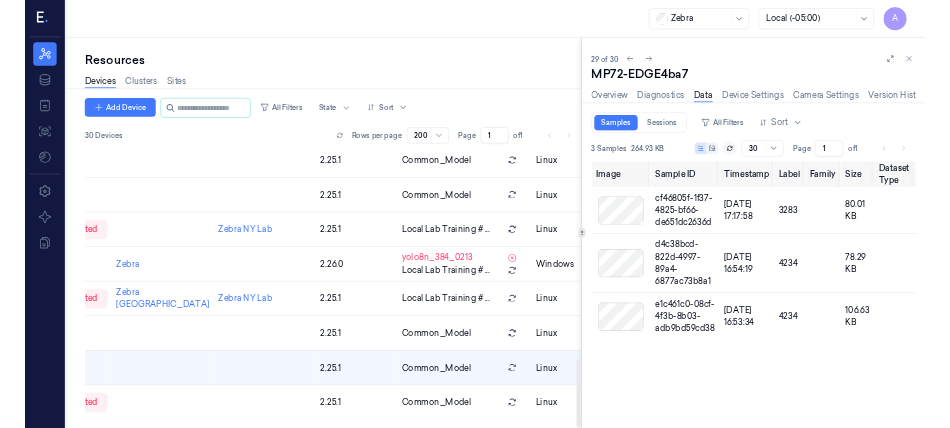 scroll, scrollTop: 0, scrollLeft: 0, axis: both 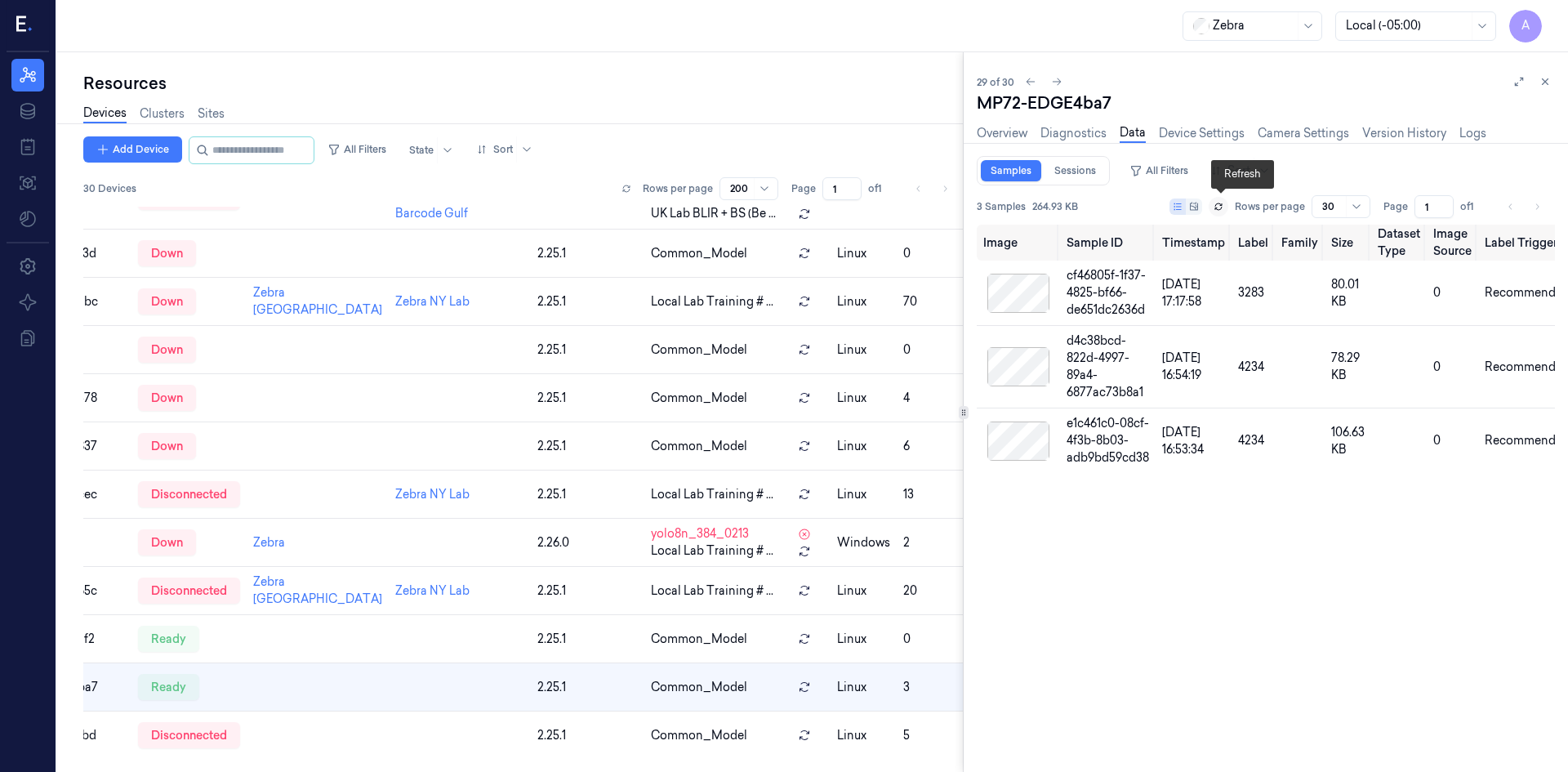 click at bounding box center [1218, 207] 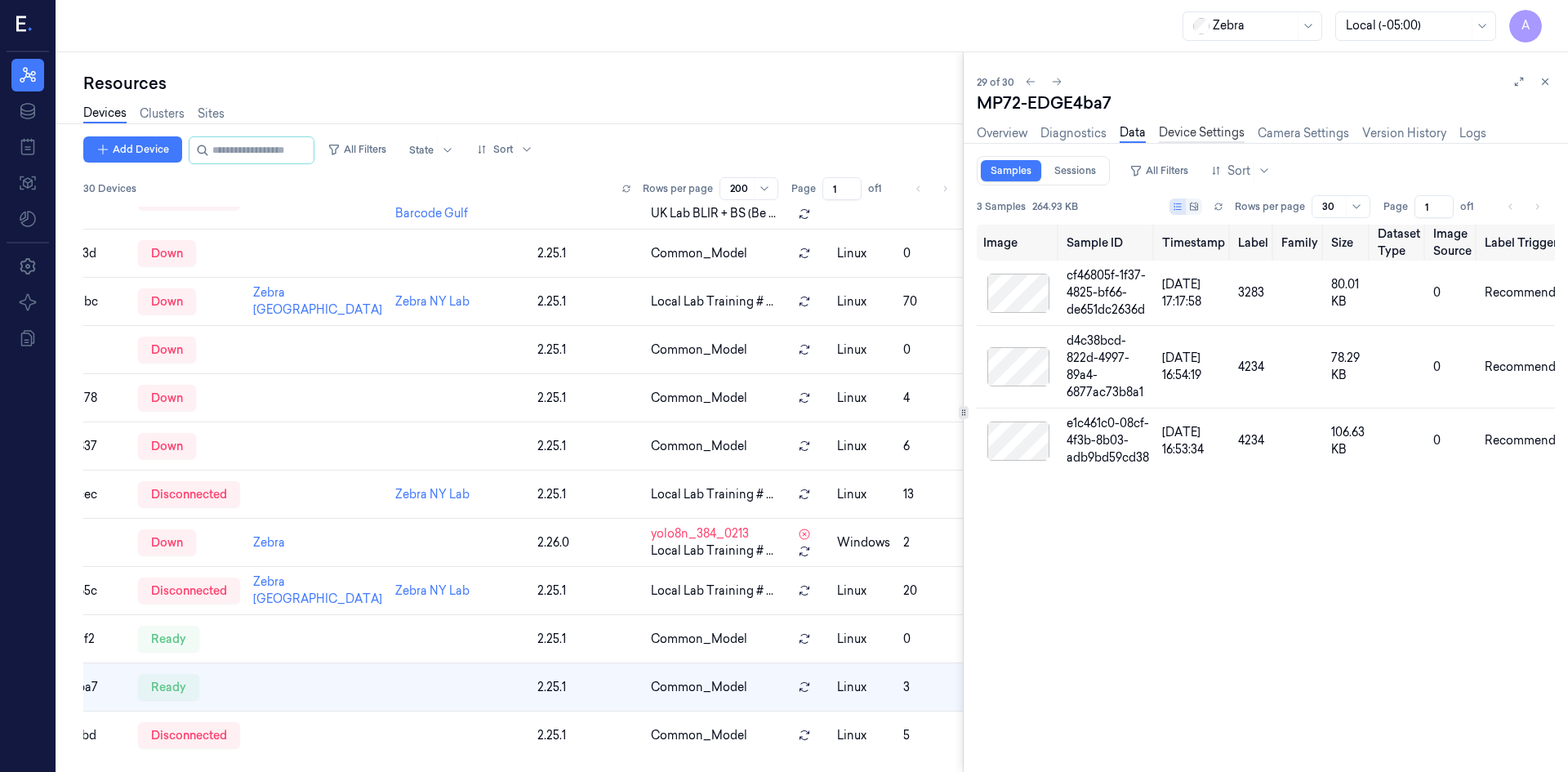 click on "Device Settings" at bounding box center (1201, 133) 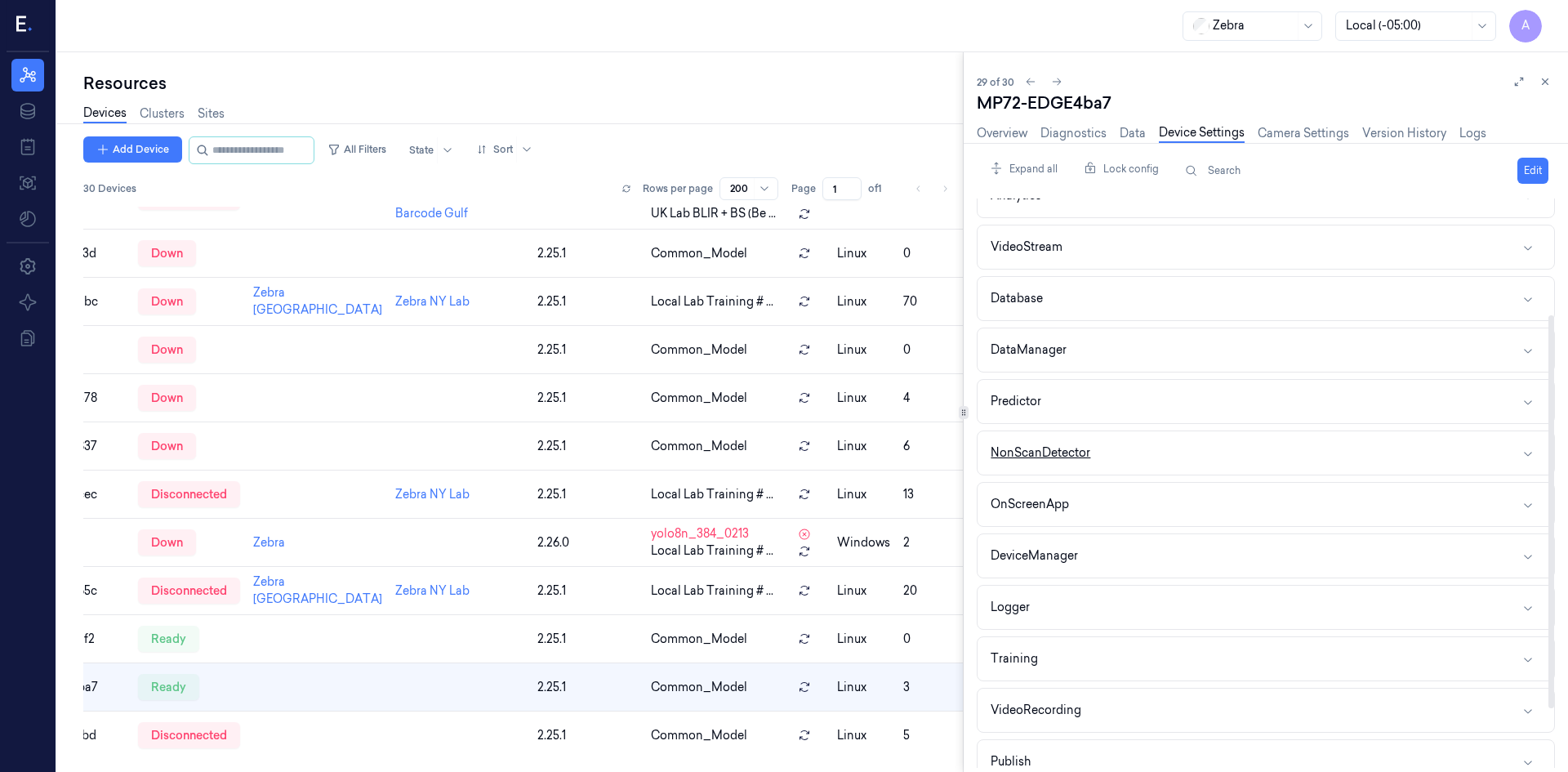 scroll, scrollTop: 254, scrollLeft: 0, axis: vertical 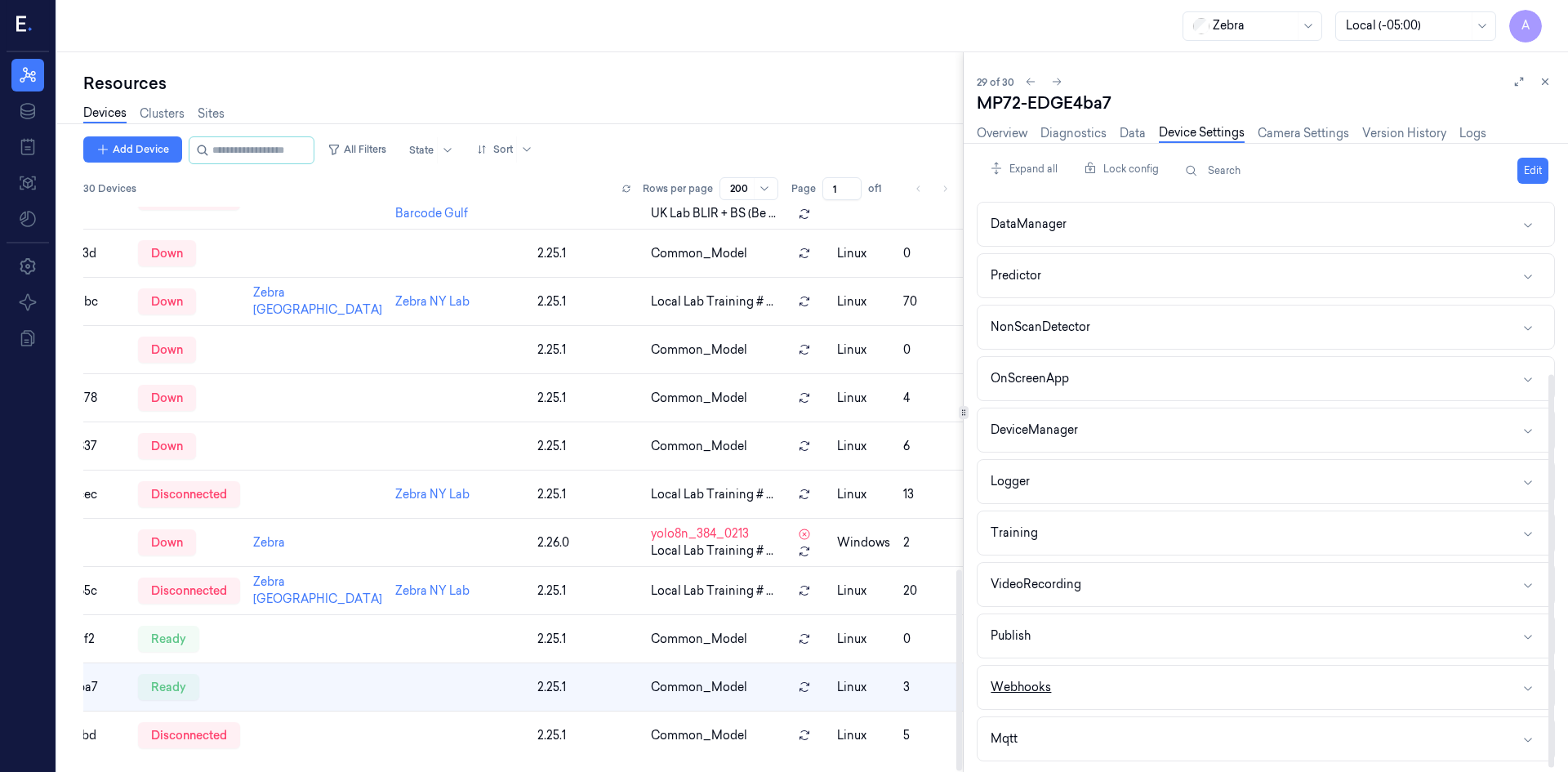click on "Webhooks" at bounding box center (1266, 687) 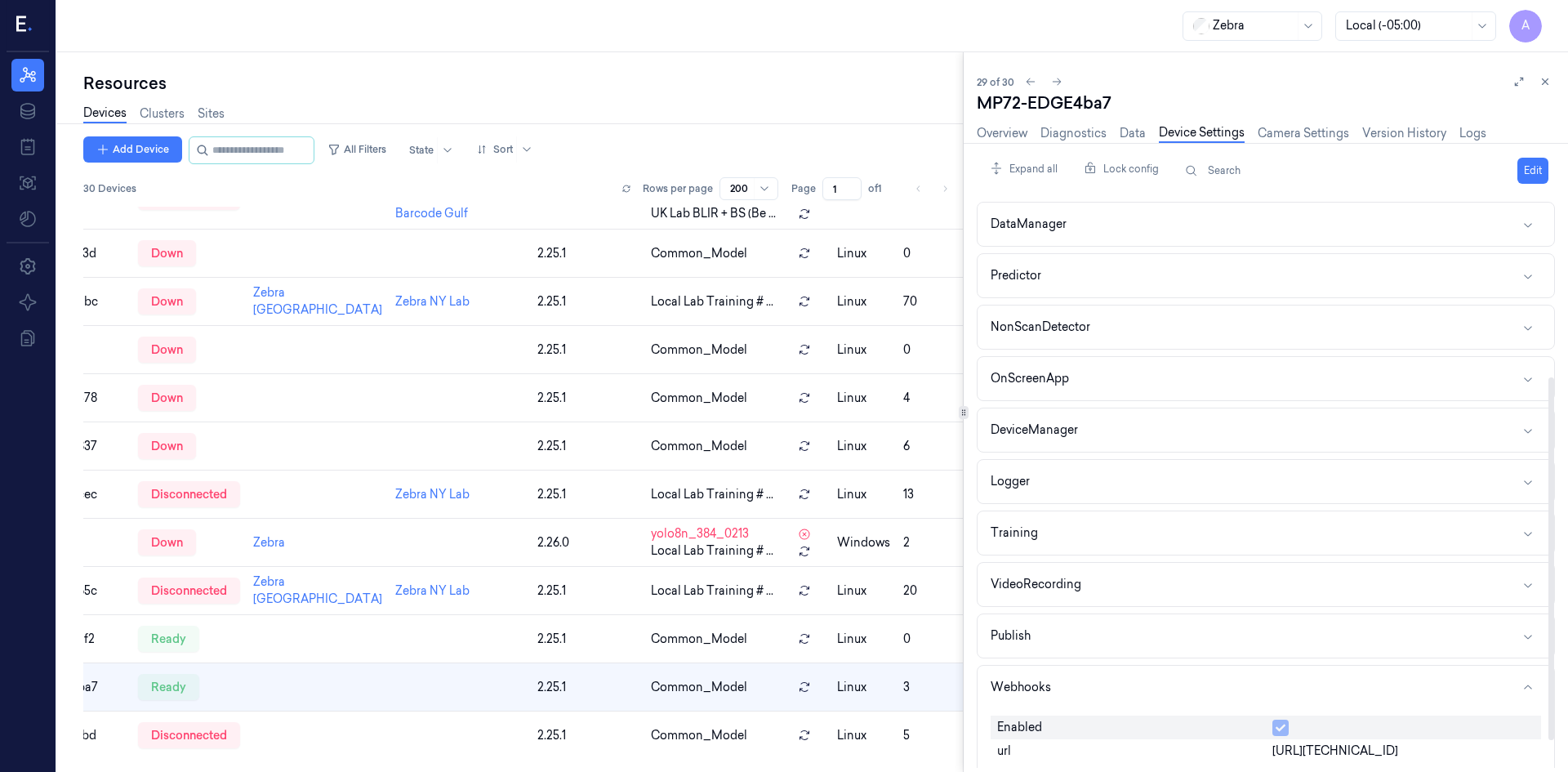 scroll, scrollTop: 321, scrollLeft: 0, axis: vertical 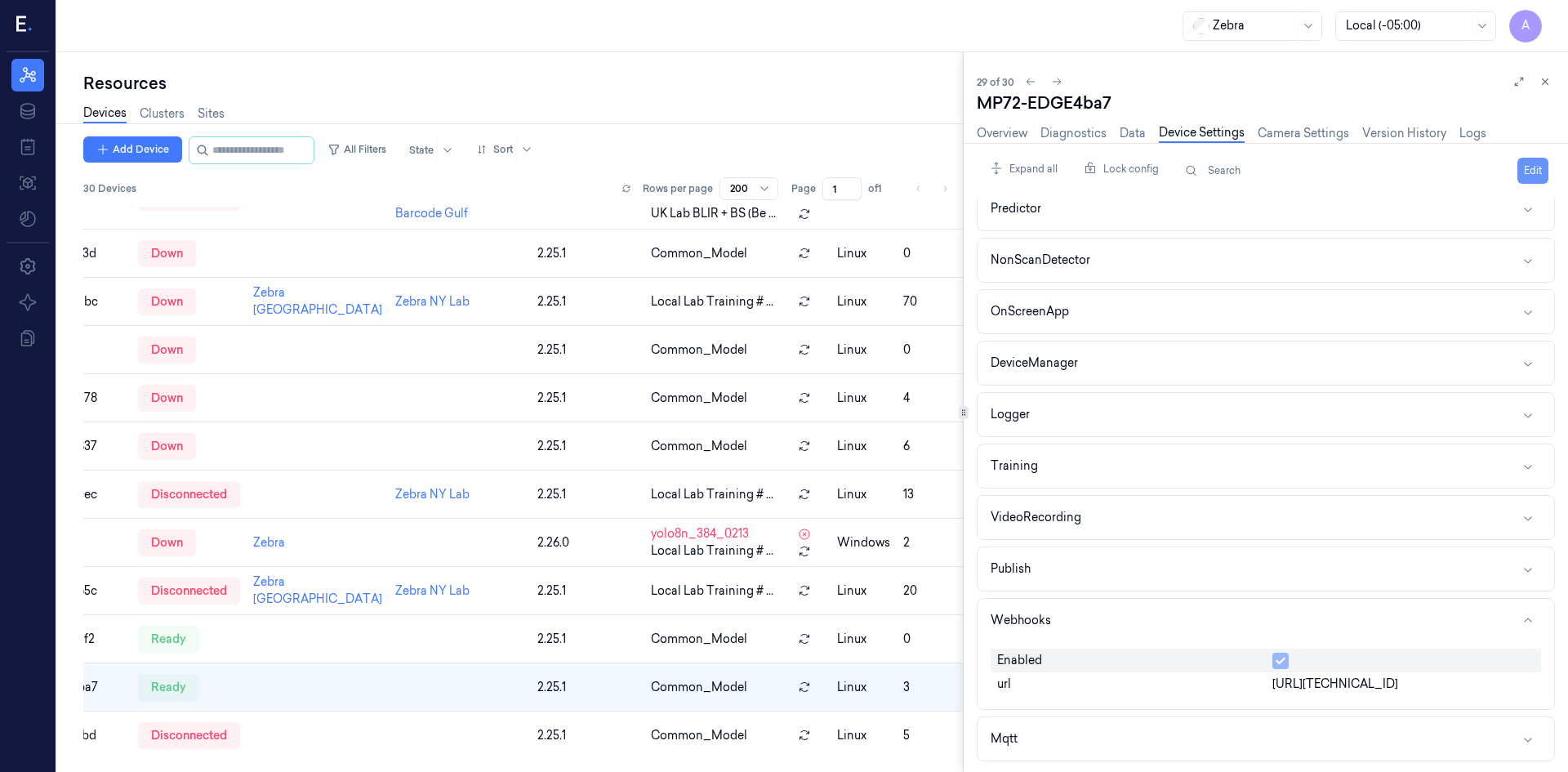 click on "Edit" at bounding box center (1533, 171) 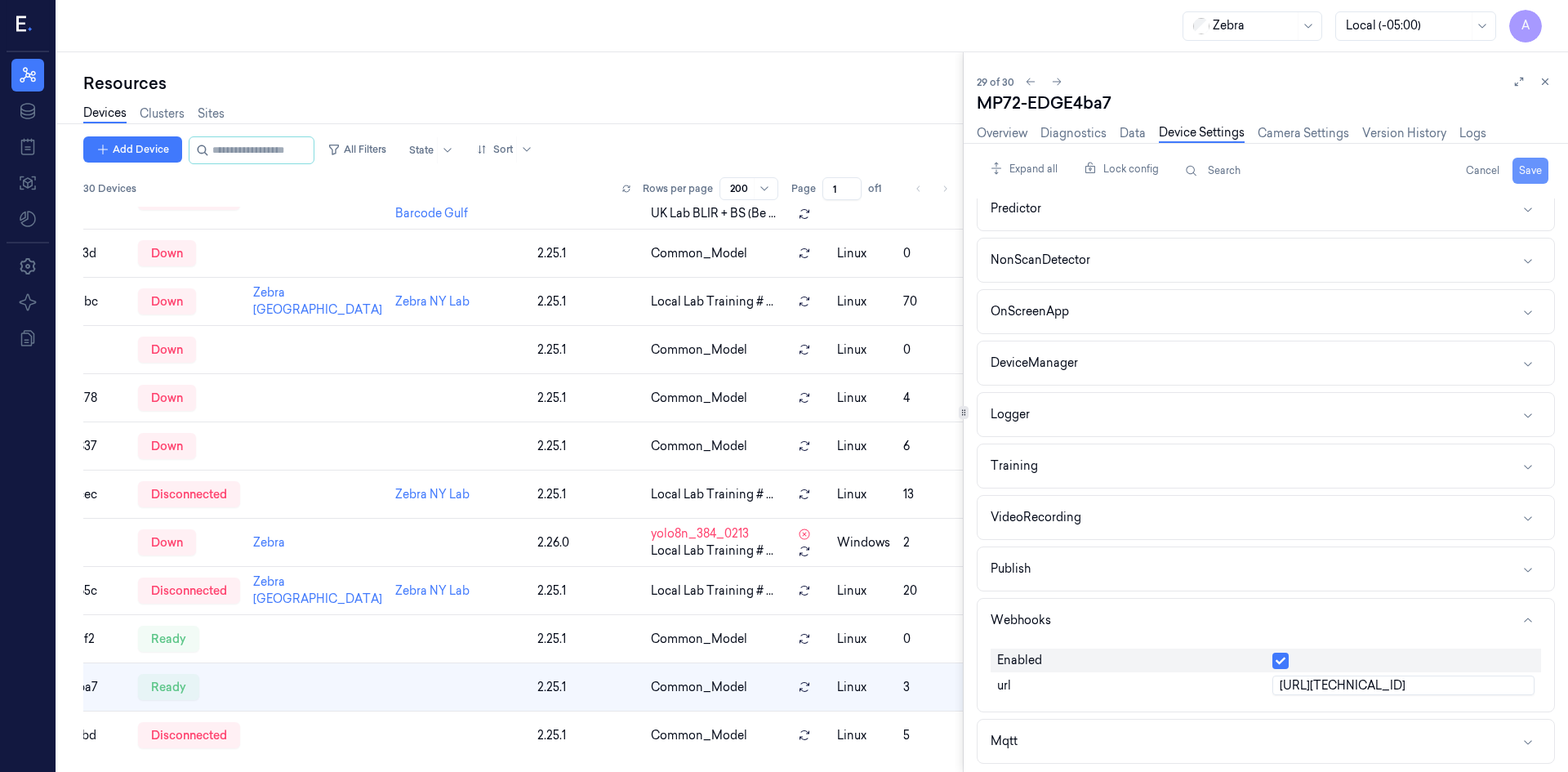 click on "Save" at bounding box center [1530, 171] 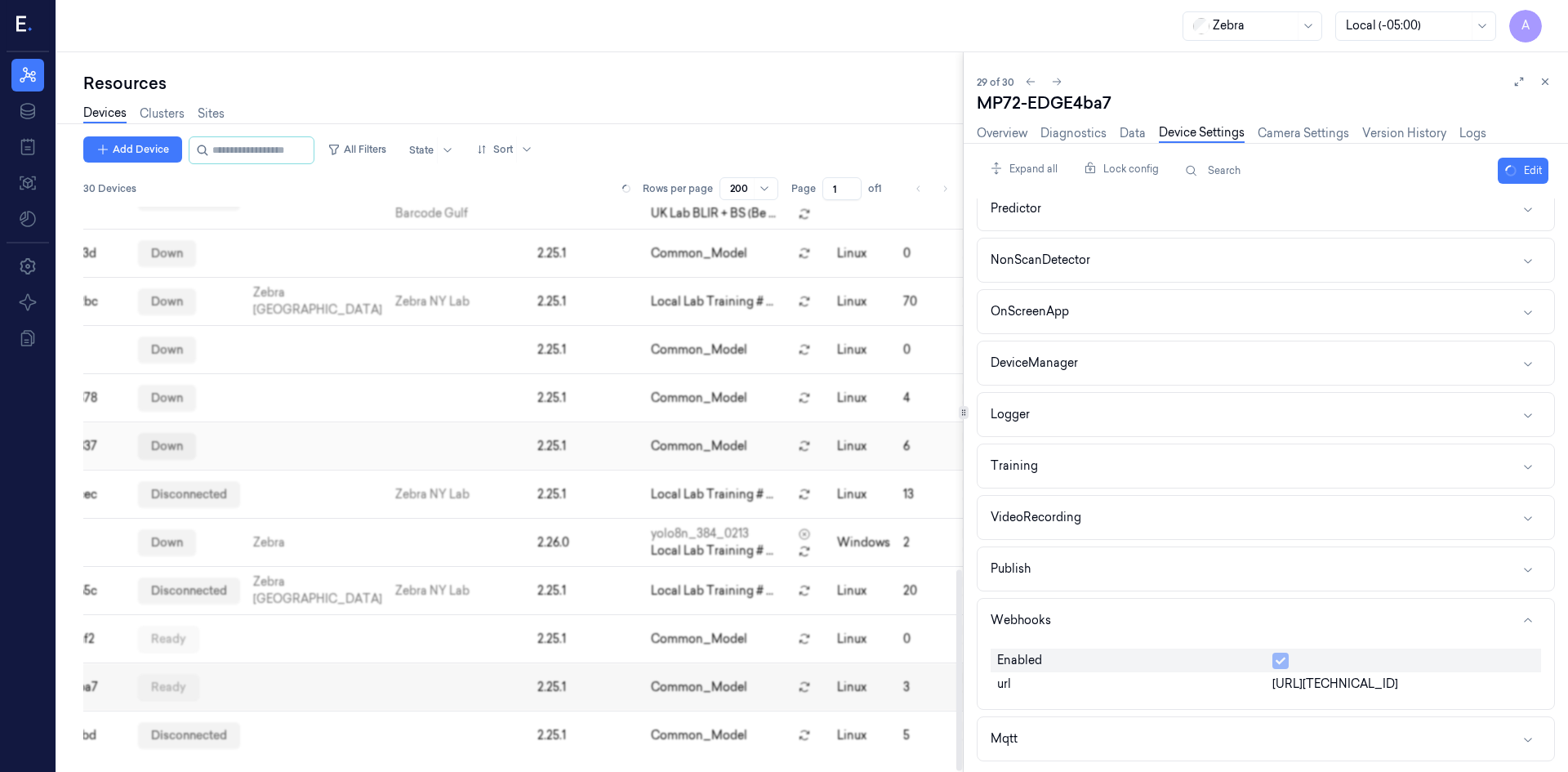 scroll, scrollTop: 0, scrollLeft: 139, axis: horizontal 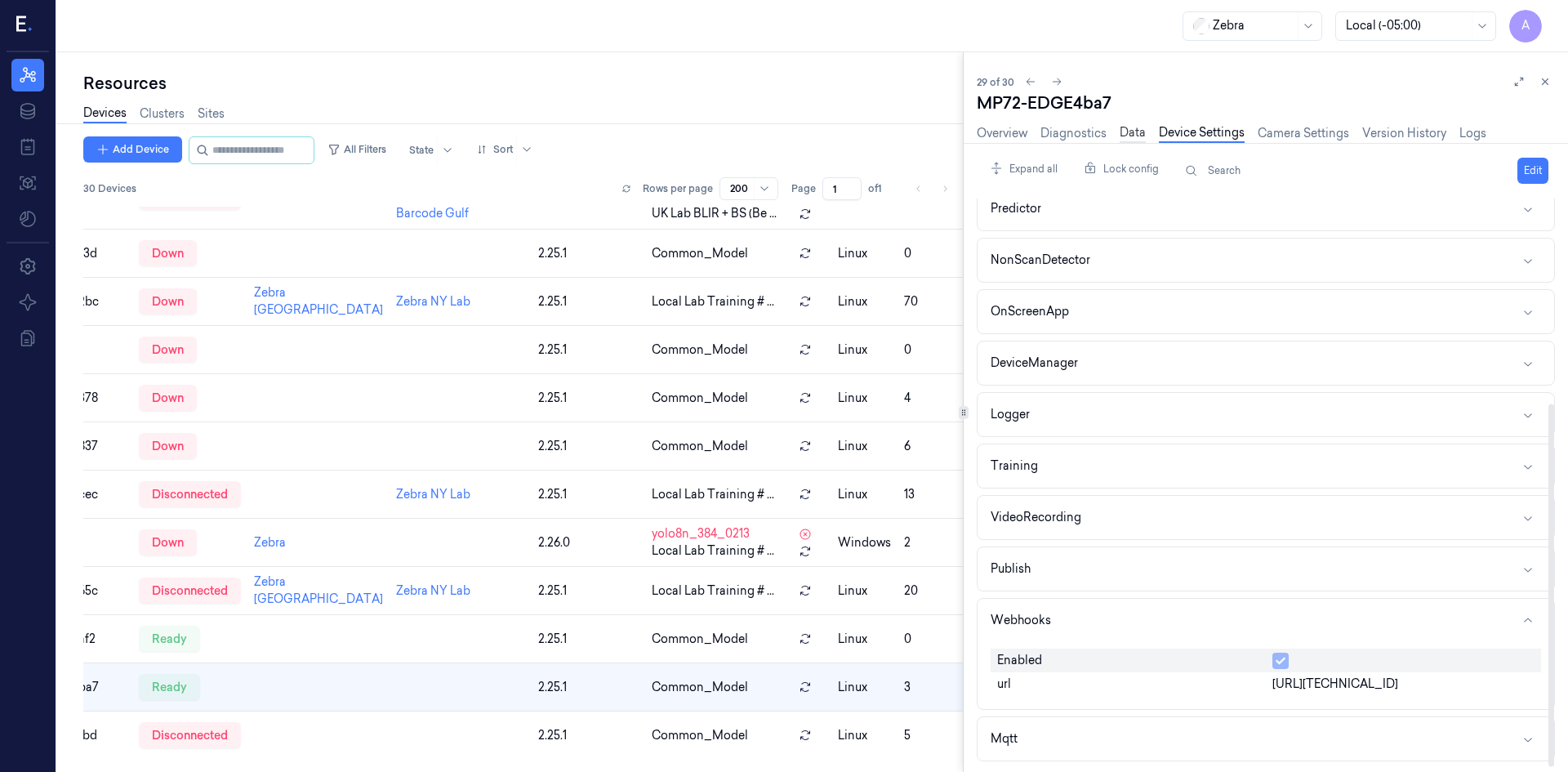 click on "Data" at bounding box center [1133, 133] 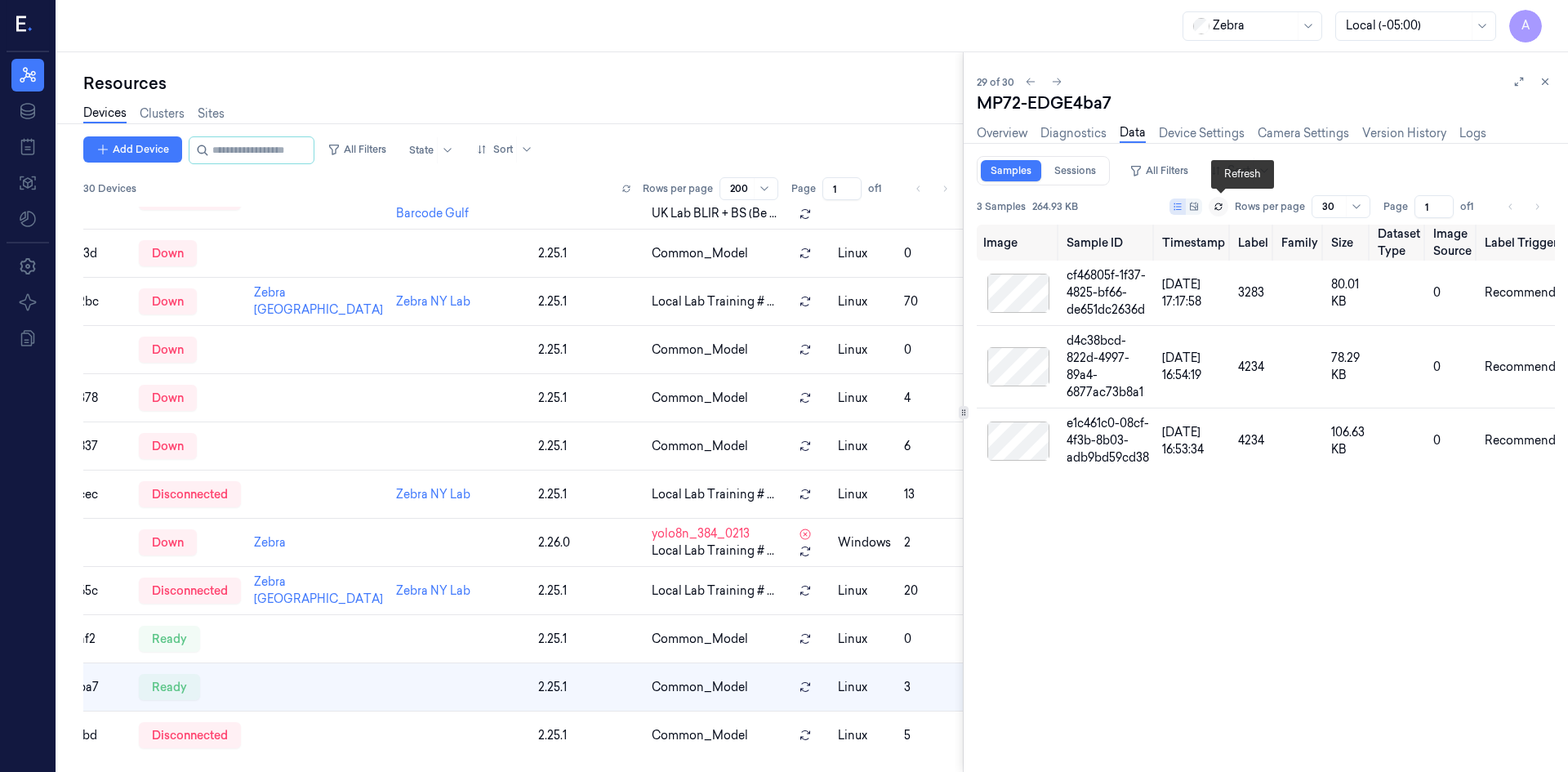 click 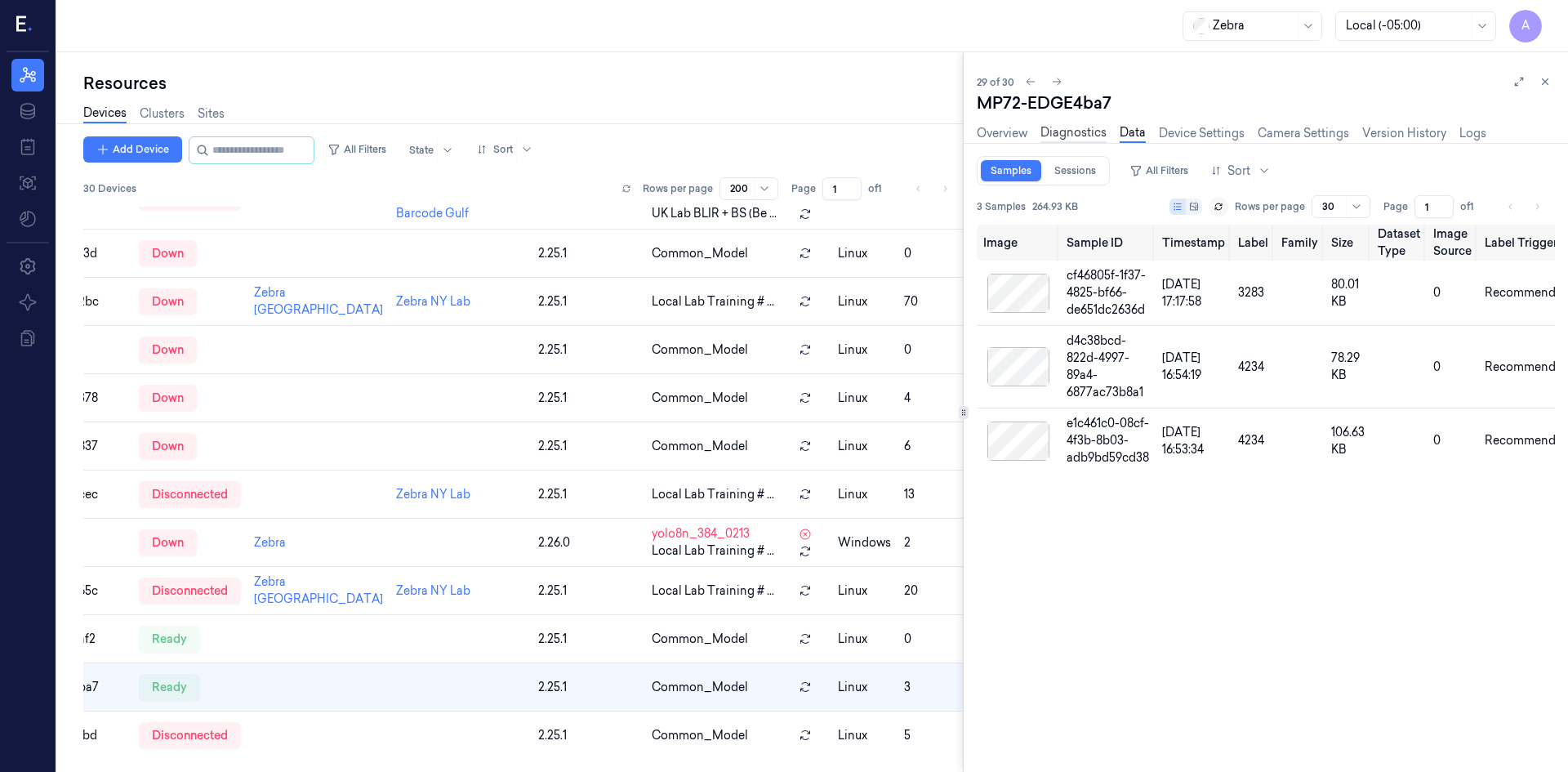 click on "Diagnostics" at bounding box center (1073, 133) 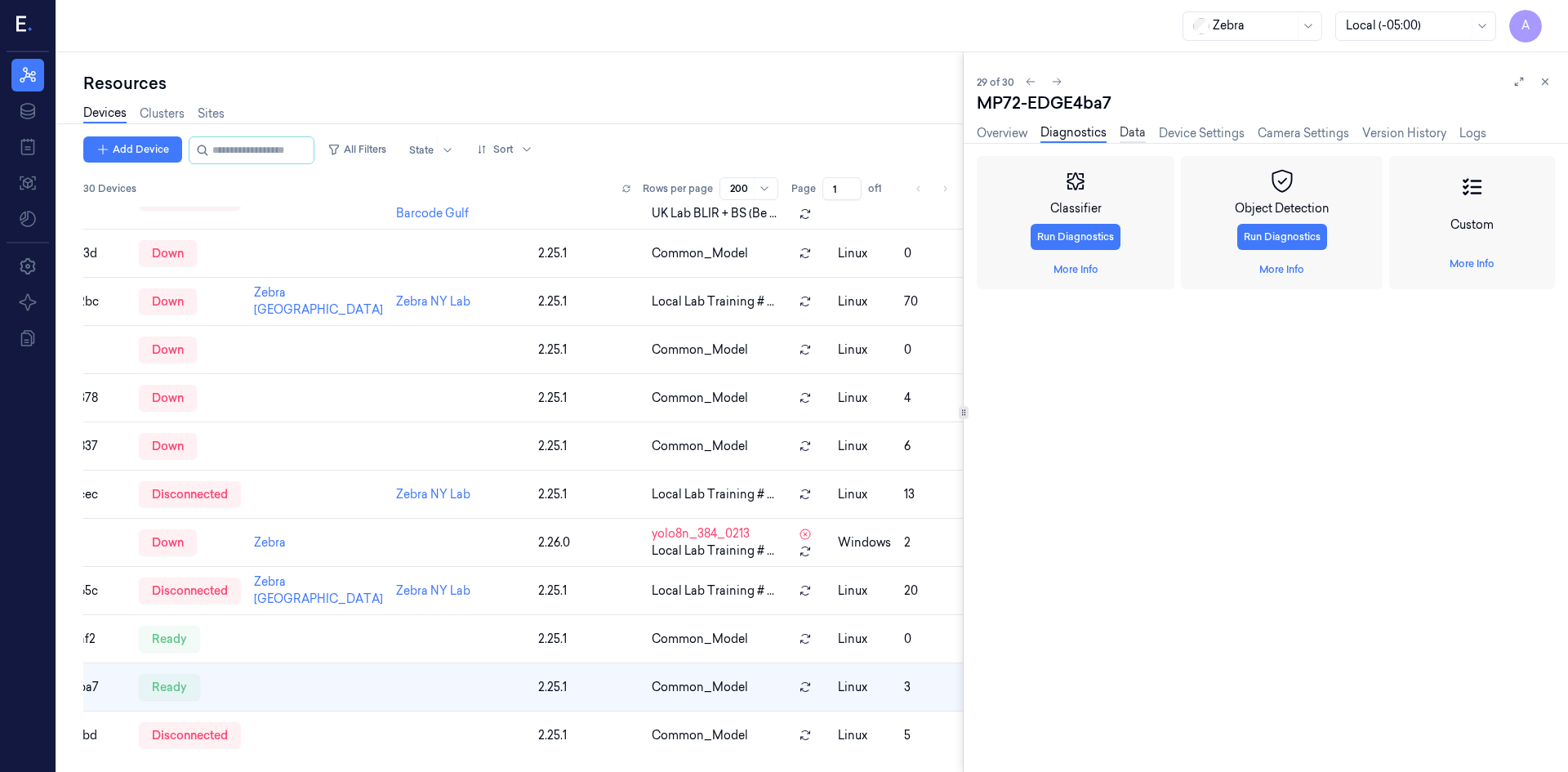 click on "Data" at bounding box center (1133, 133) 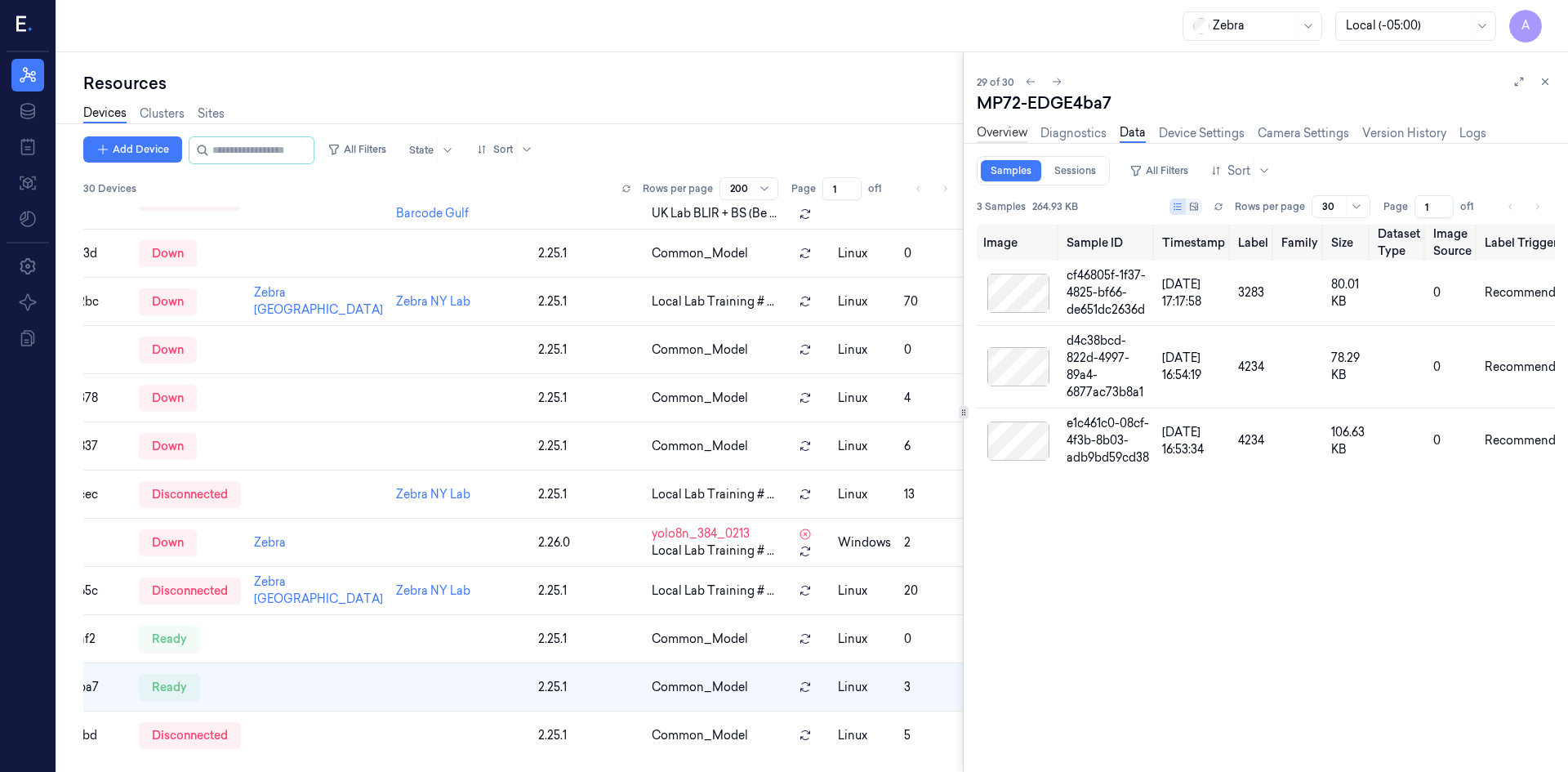 click on "Overview" at bounding box center (1002, 133) 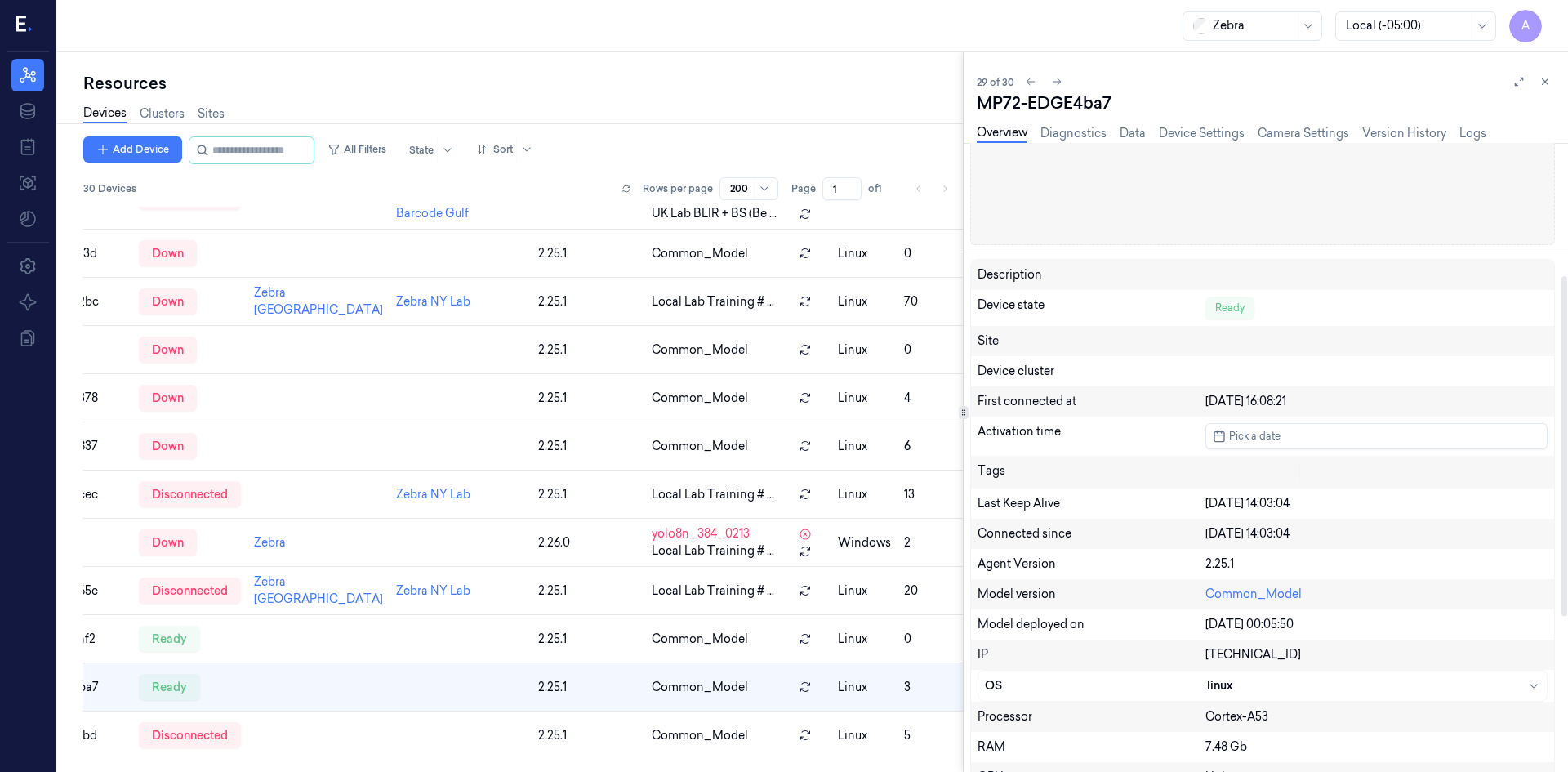 scroll, scrollTop: 245, scrollLeft: 0, axis: vertical 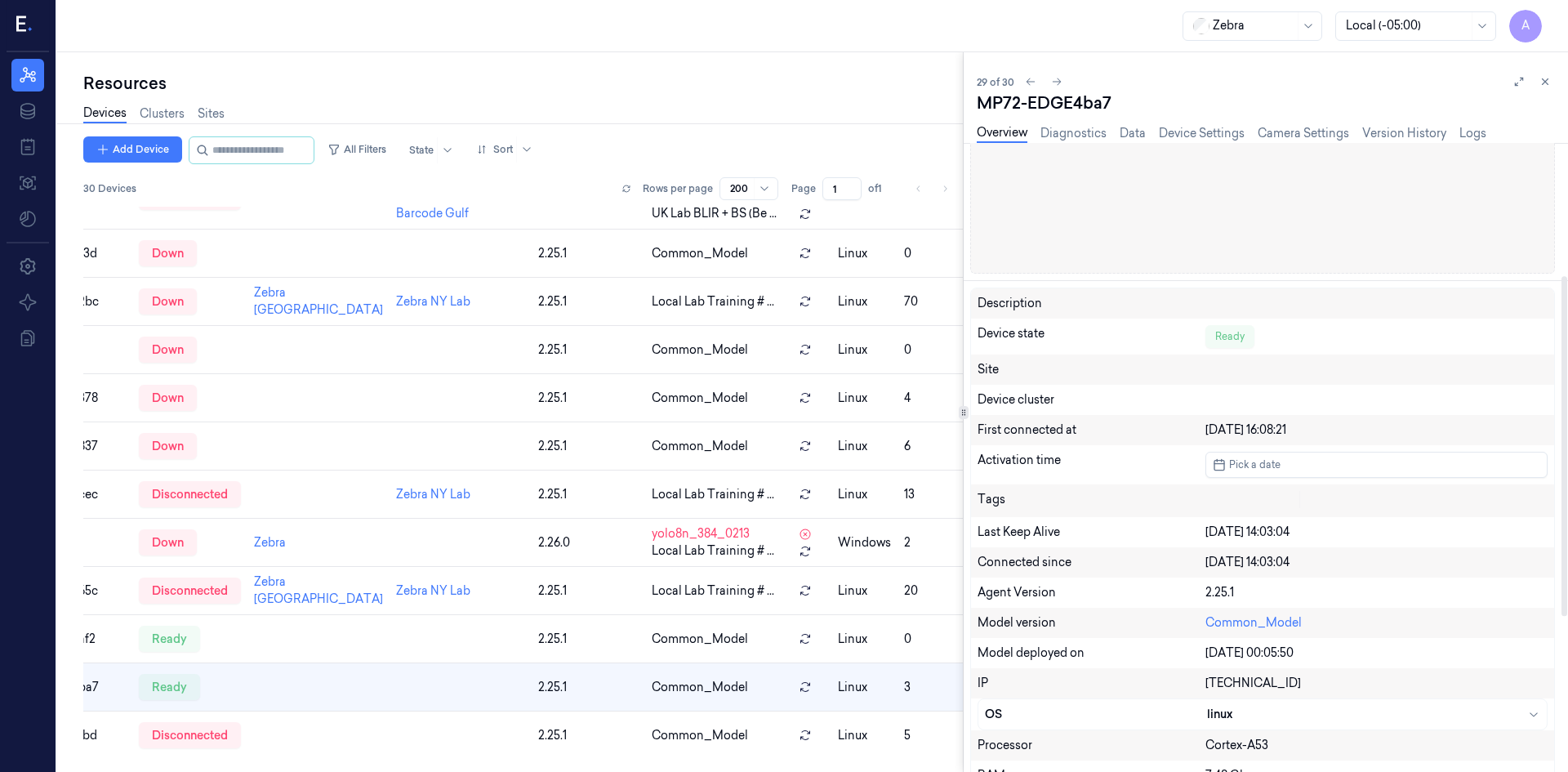 click on "Overview Diagnostics Data Device Settings Camera Settings Version History Logs" at bounding box center [1232, 135] 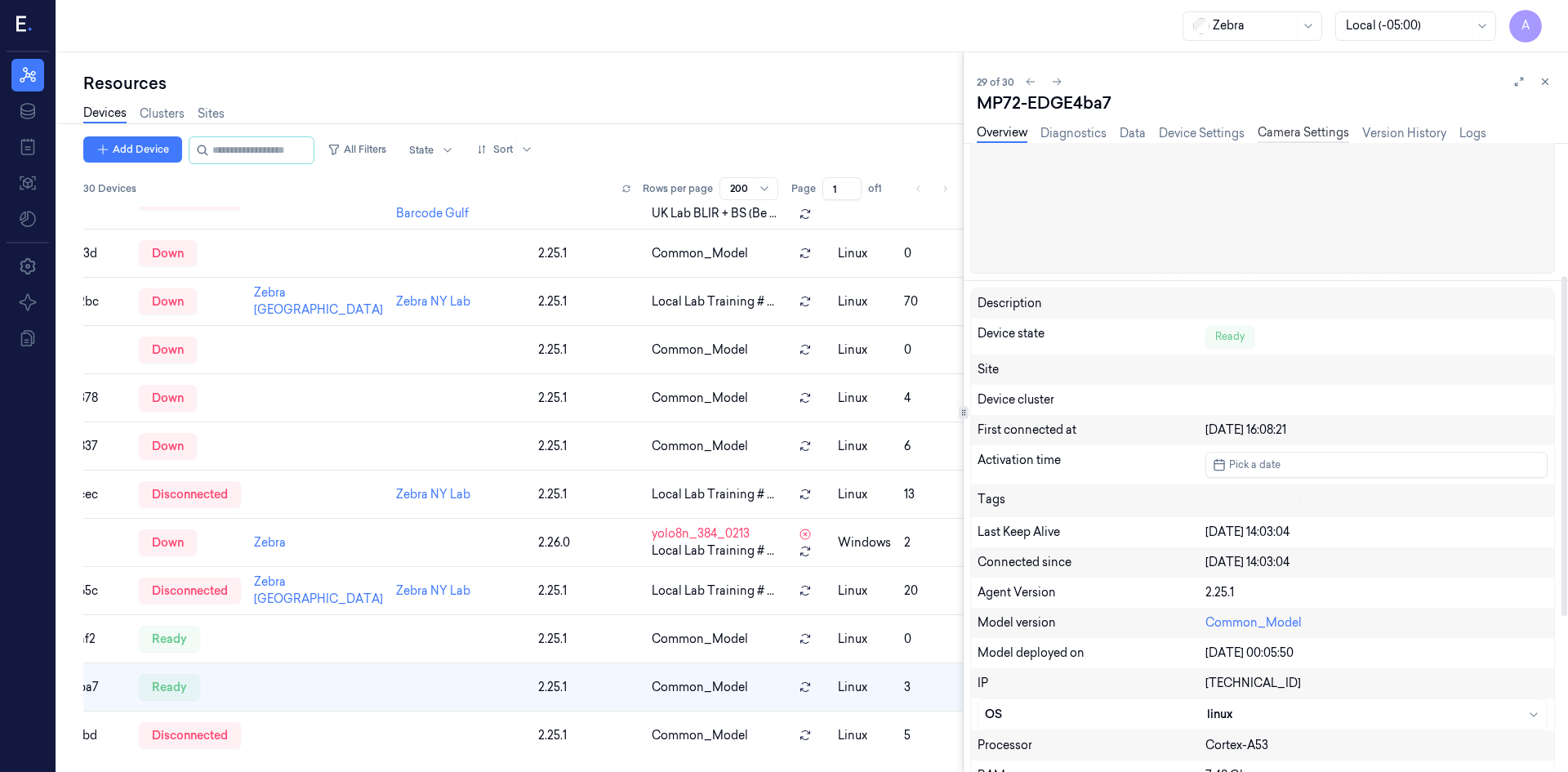 click on "Camera Settings" at bounding box center [1303, 133] 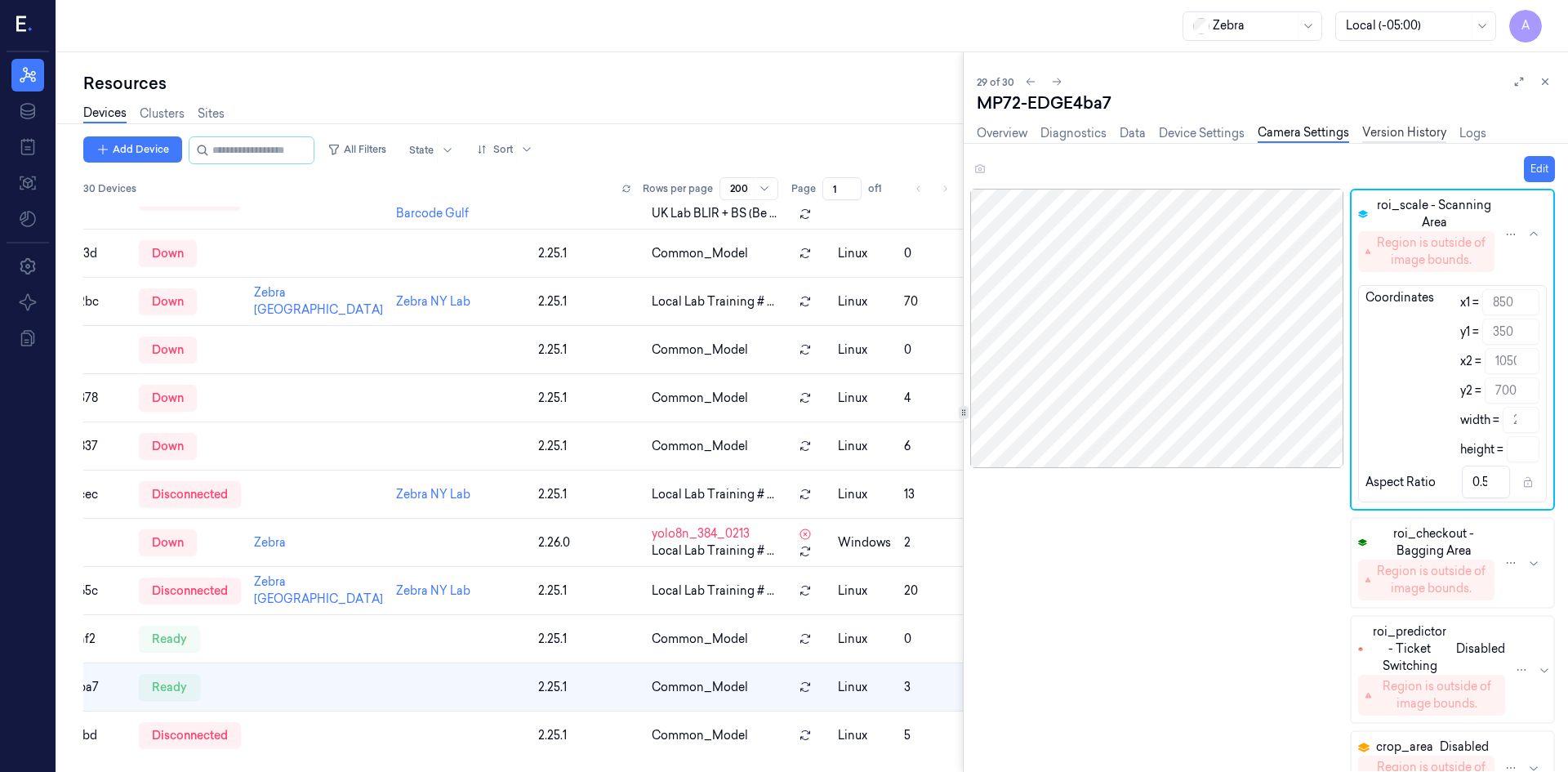 click on "Version History" at bounding box center [1404, 133] 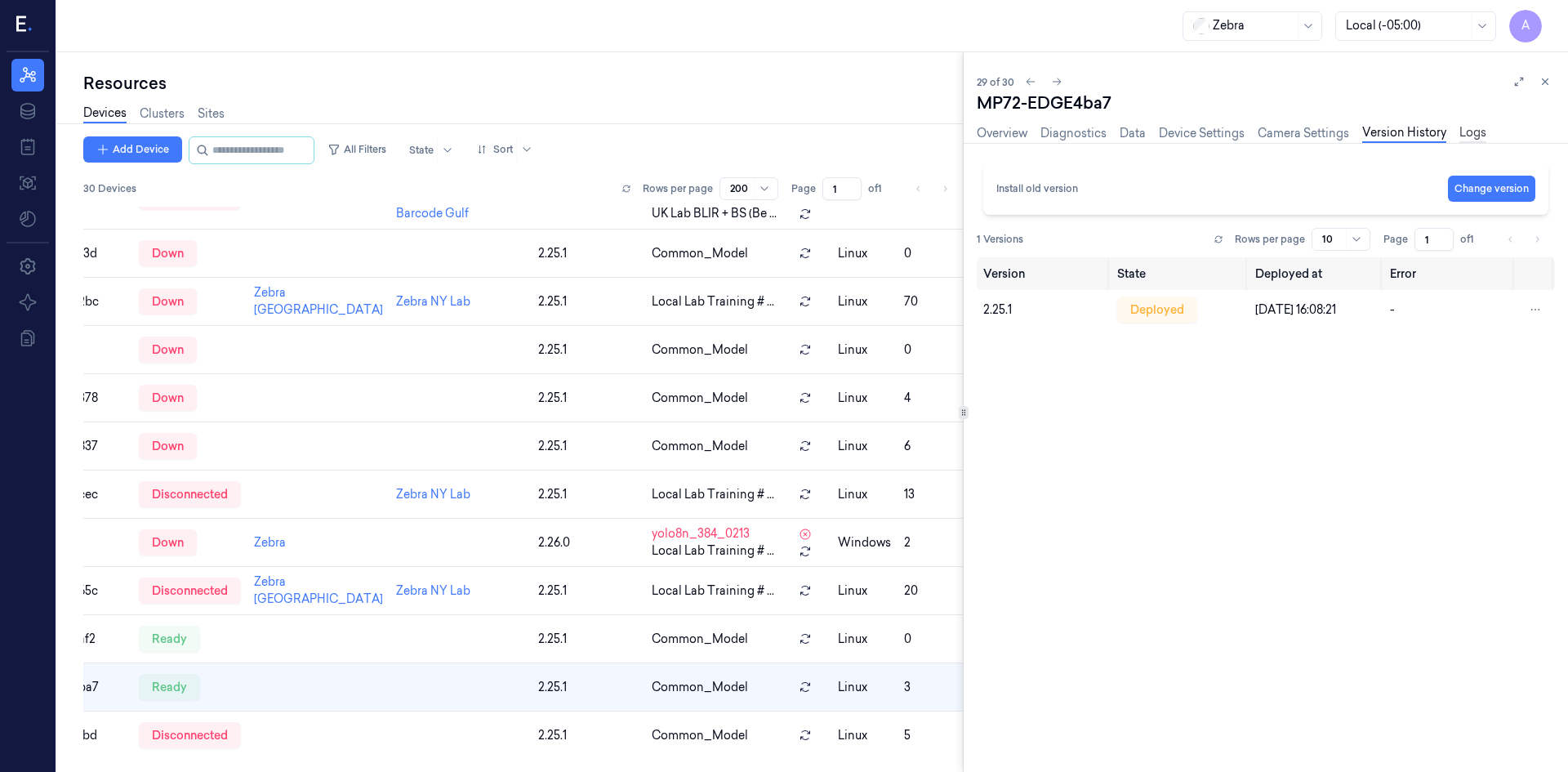 click on "Logs" at bounding box center [1472, 133] 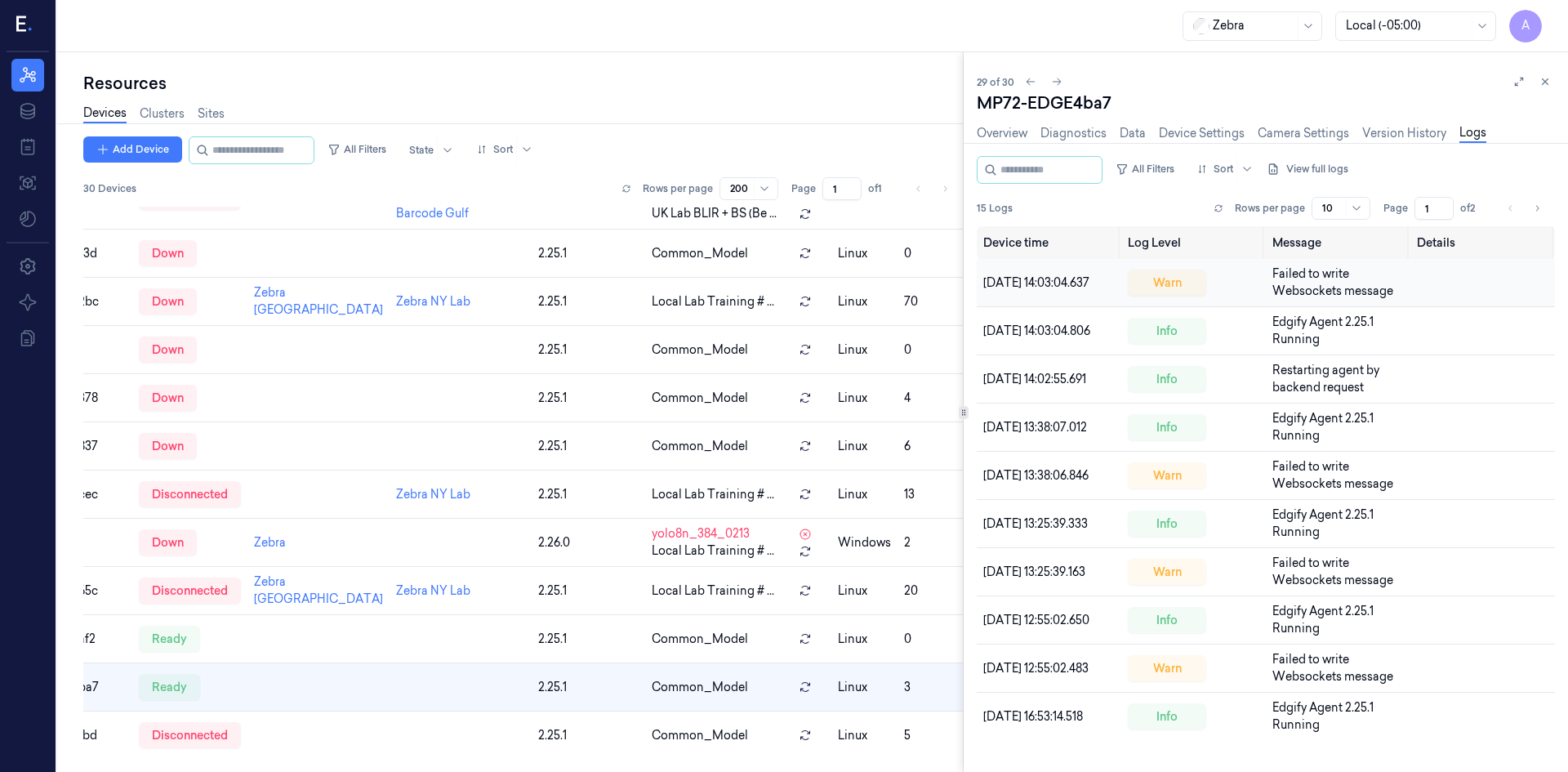 click on "Failed to write Websockets message" at bounding box center [1333, 282] 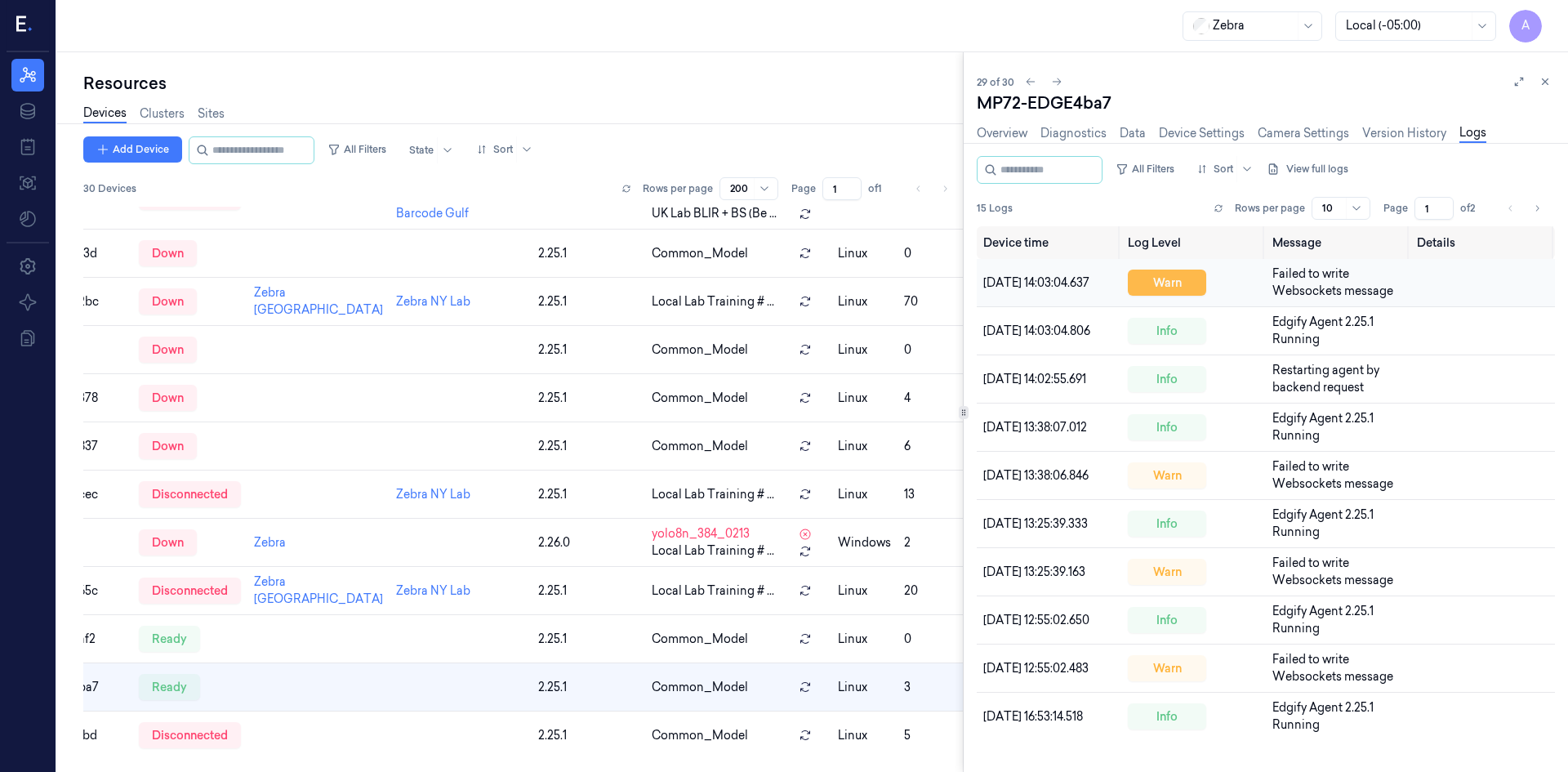 click on "warn" at bounding box center [1167, 283] 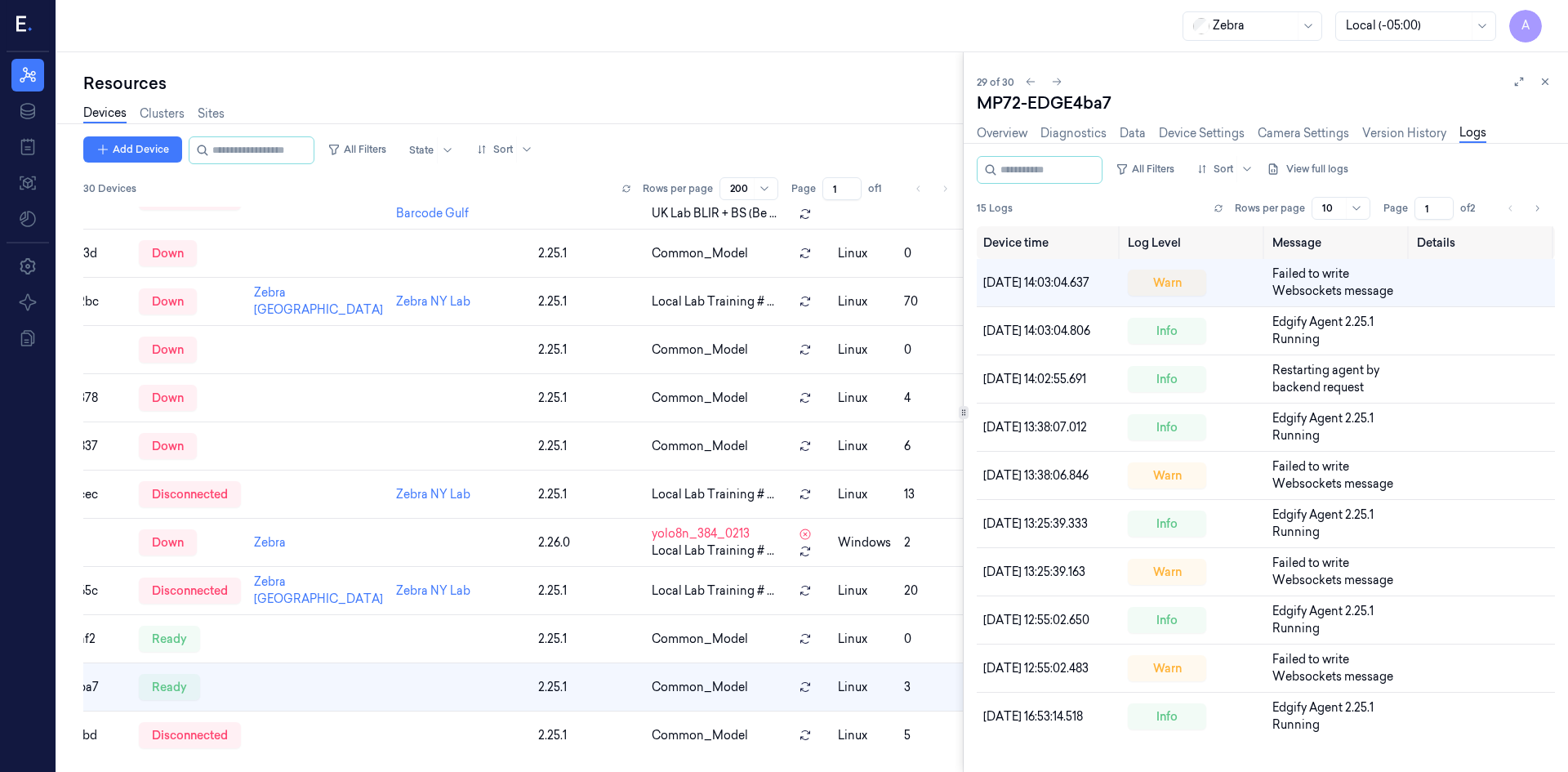 click on "Failed to write Websockets message" at bounding box center (1333, 282) 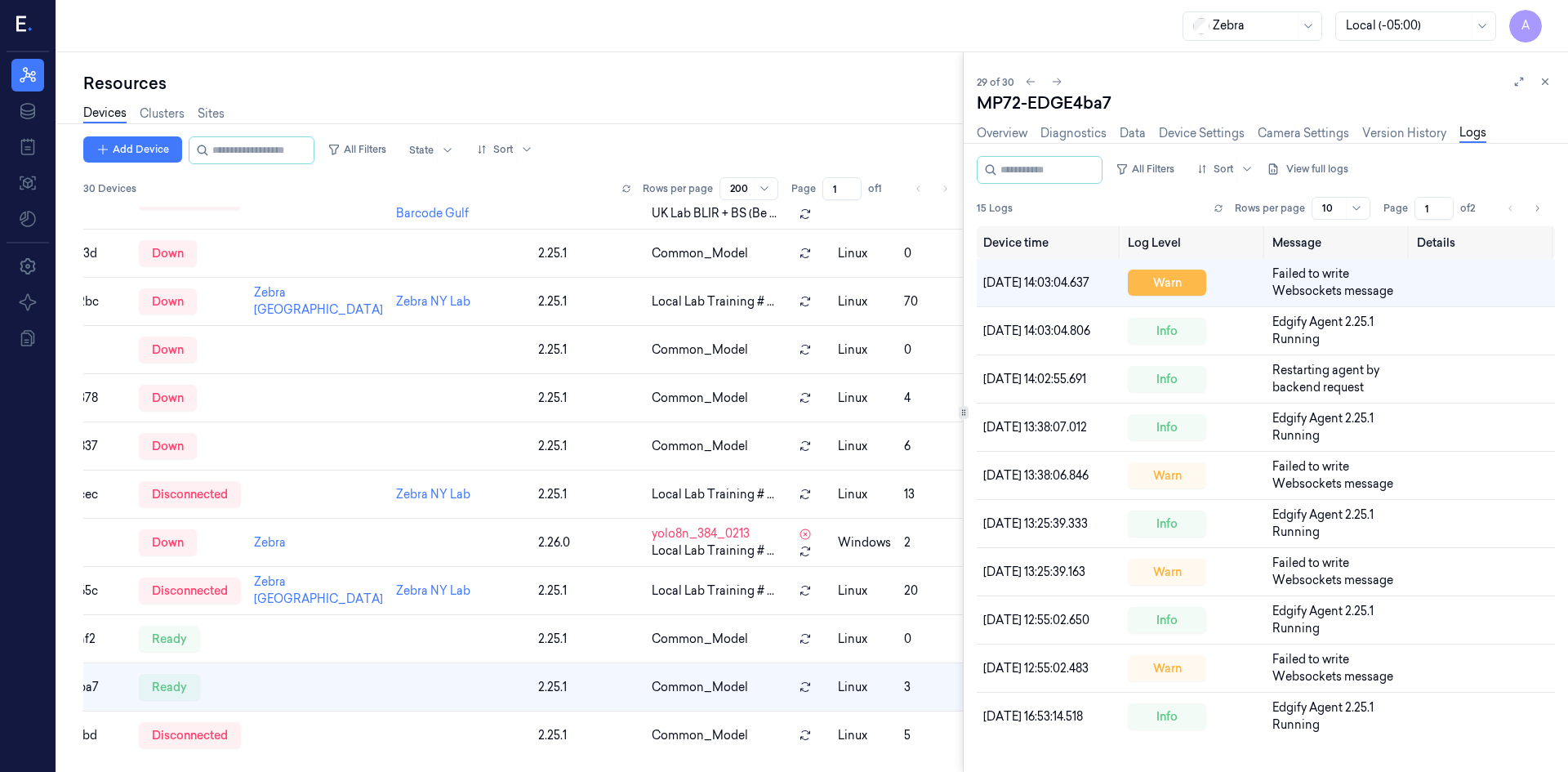 click on "warn" at bounding box center [1167, 283] 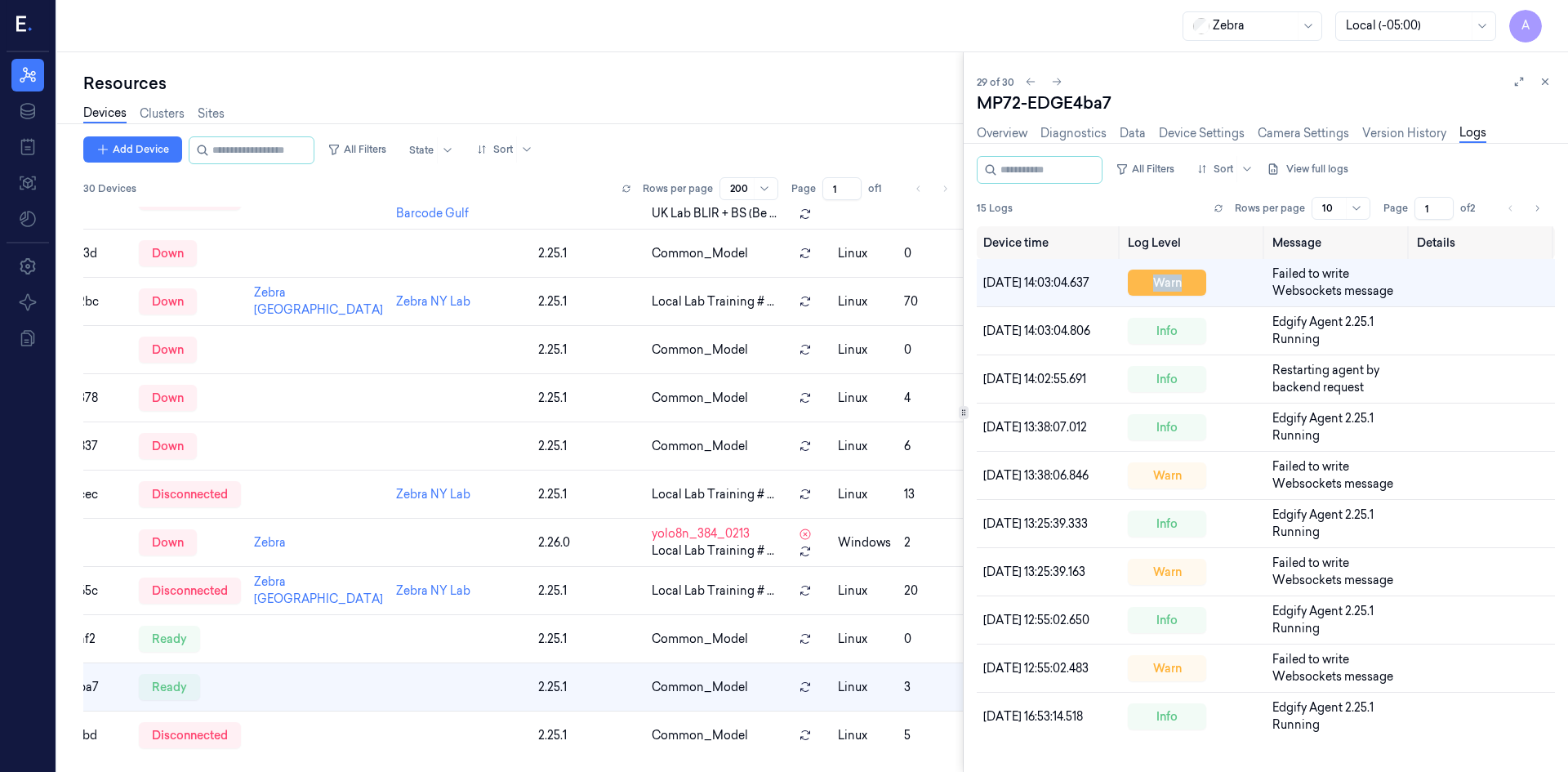 click on "warn" at bounding box center [1167, 283] 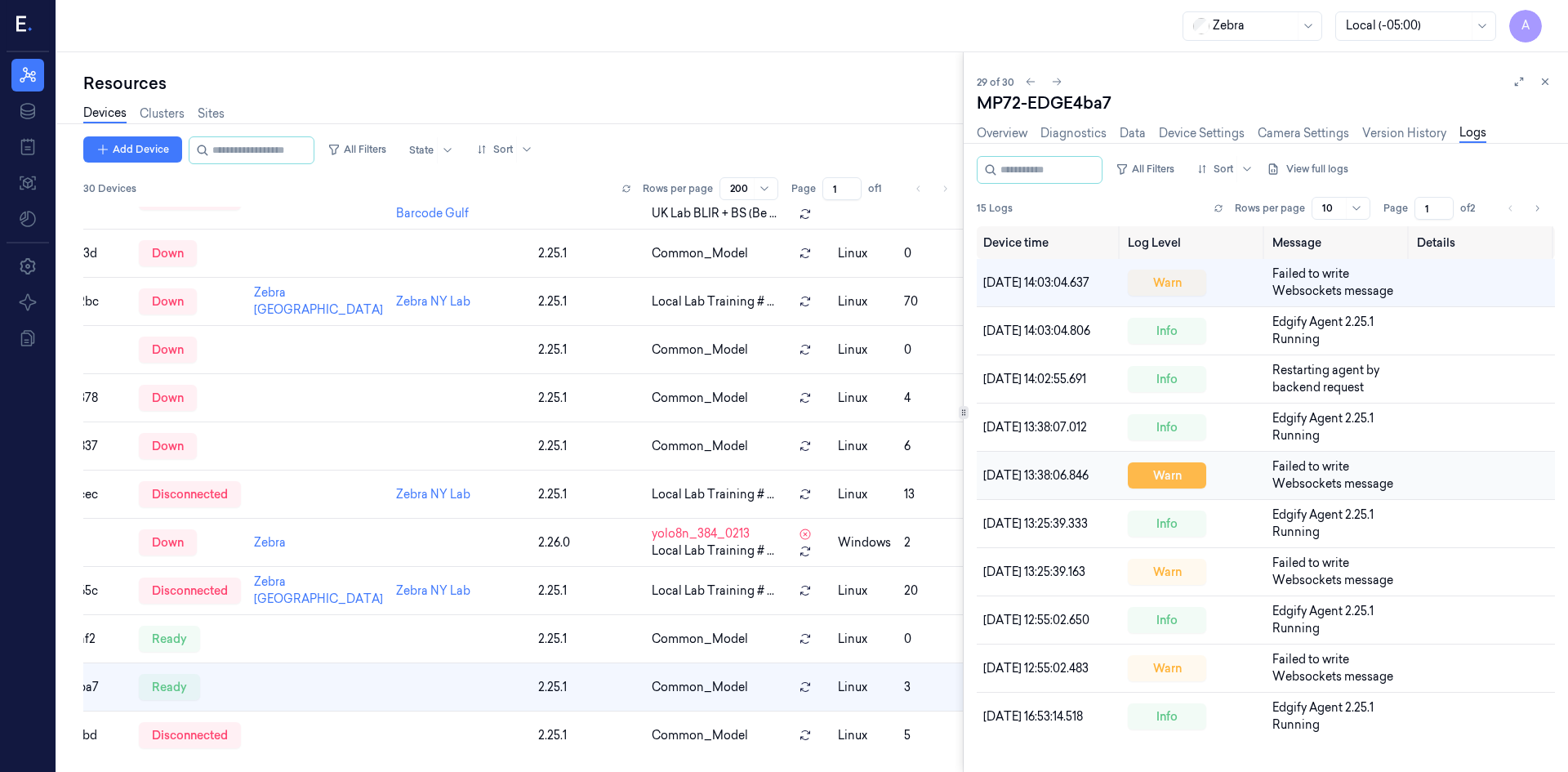 click on "warn" at bounding box center [1167, 475] 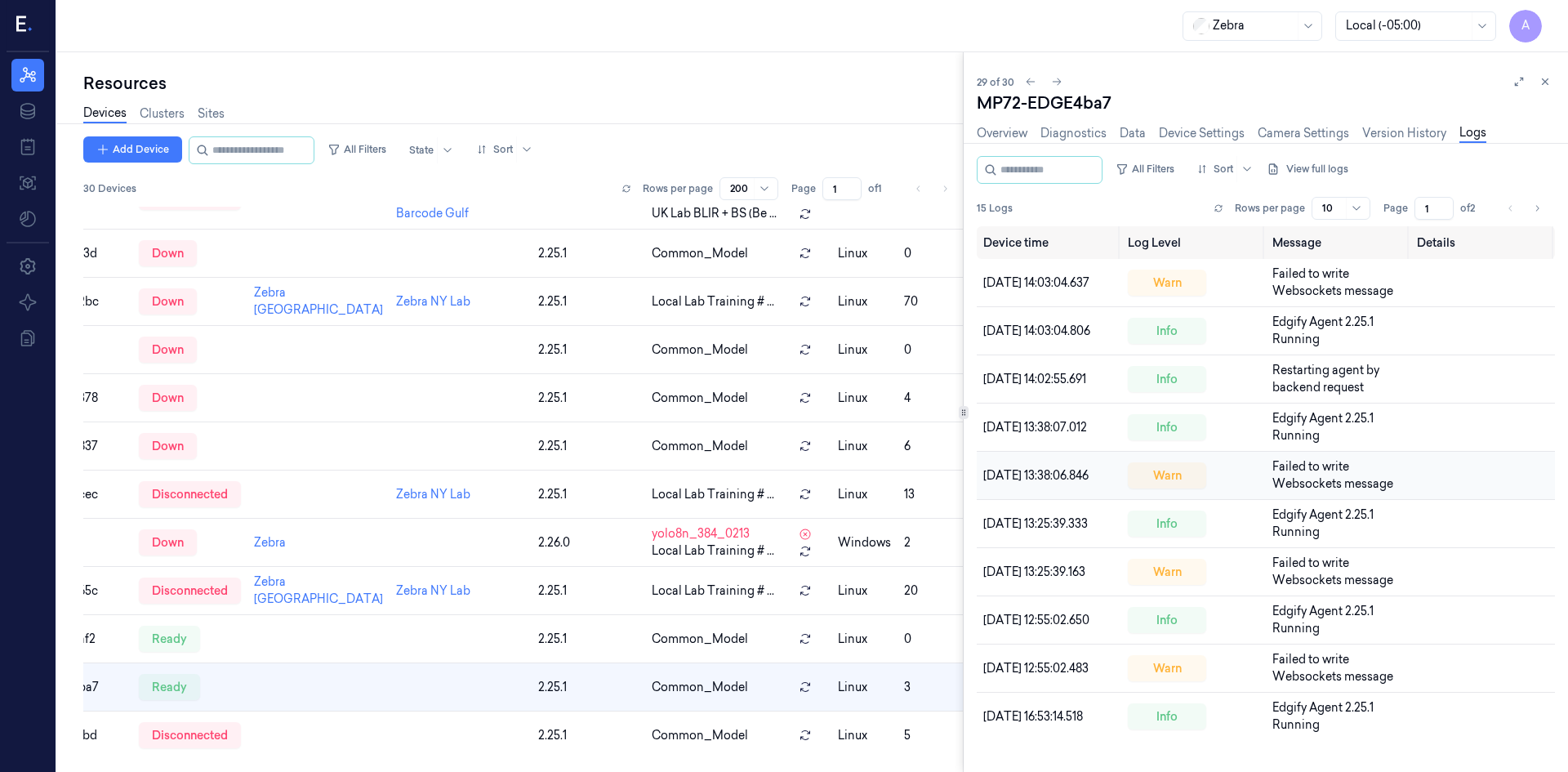 click on "warn" at bounding box center (1167, 475) 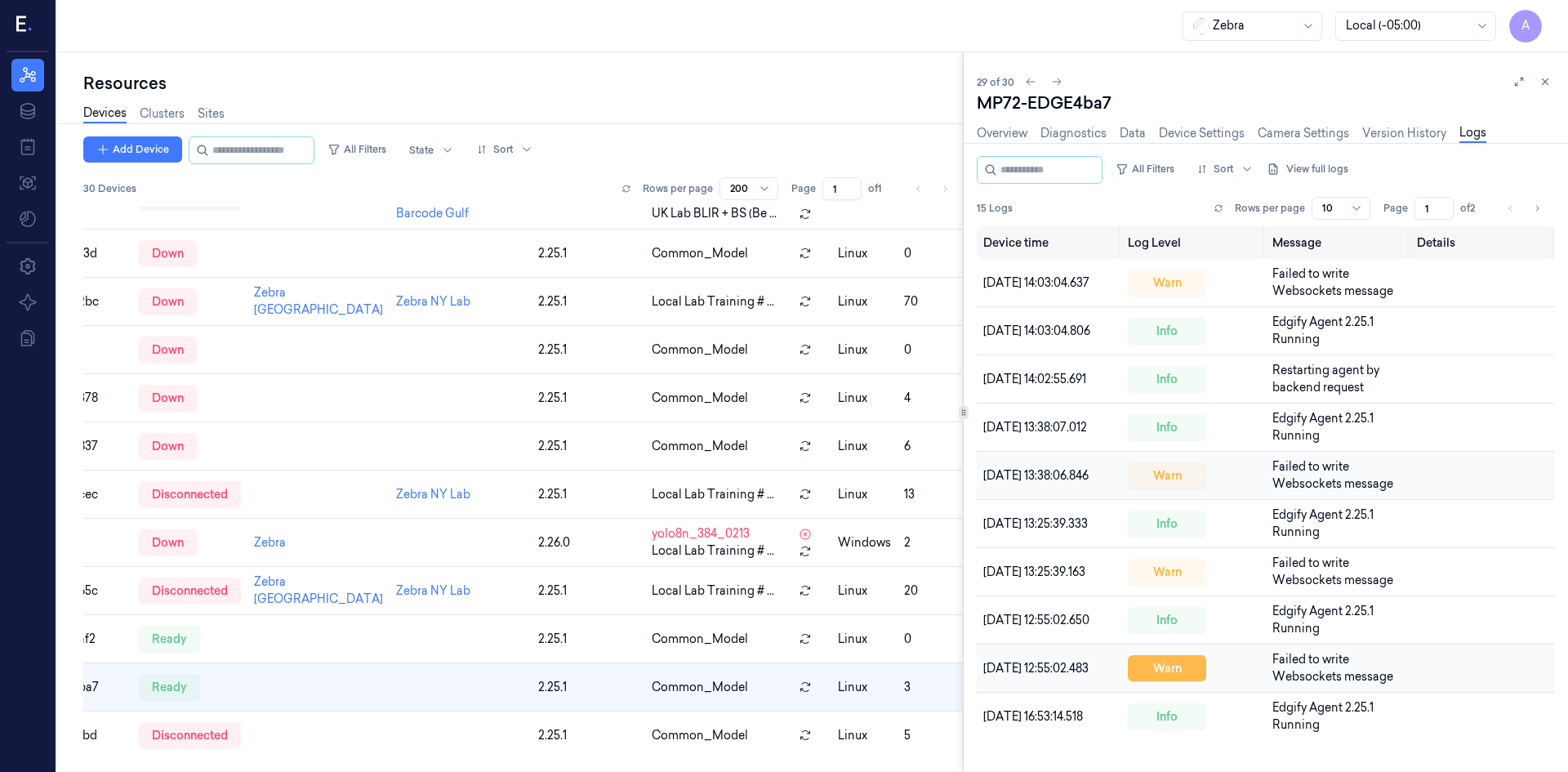 click on "warn" at bounding box center (1167, 668) 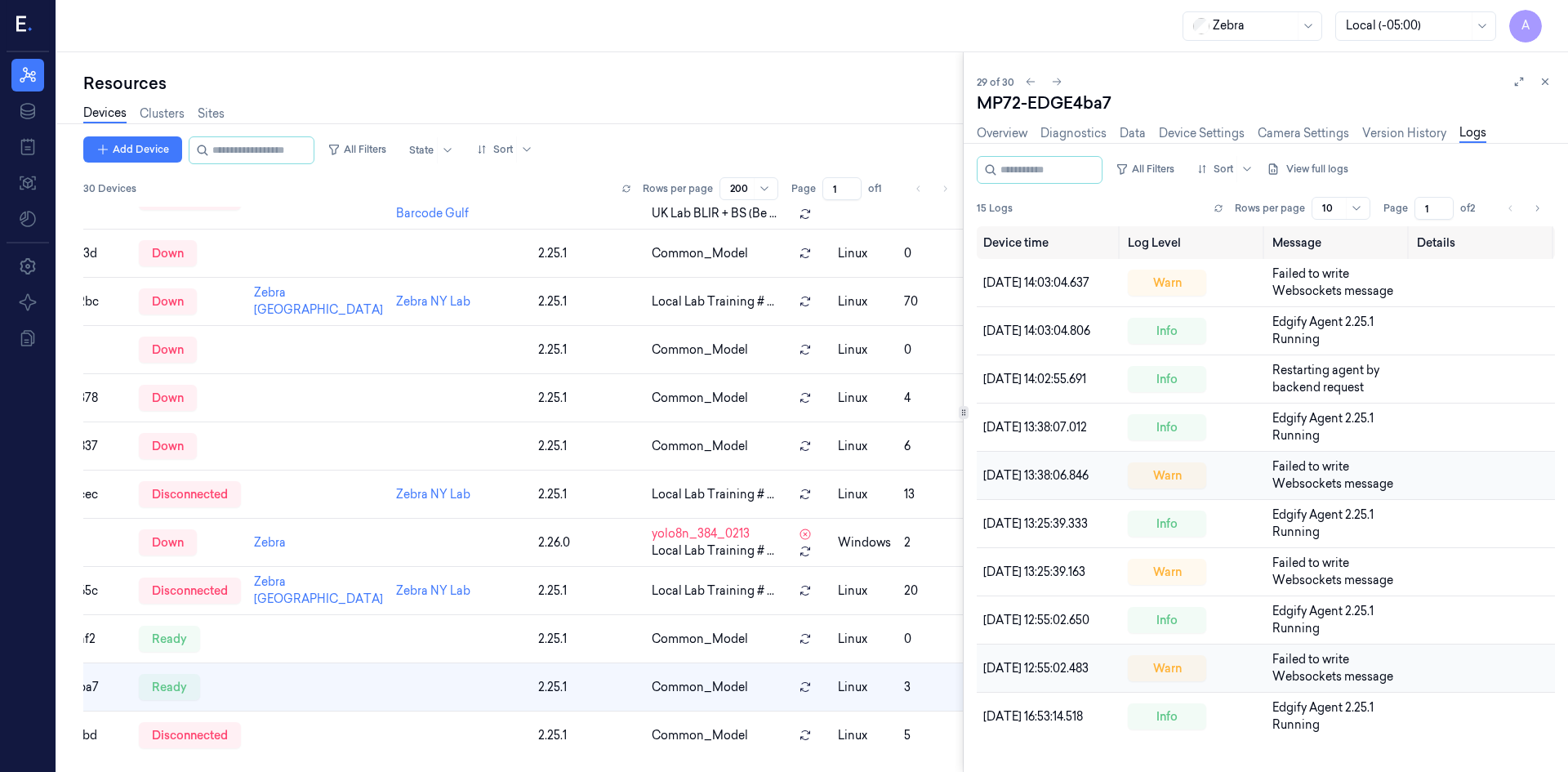 click on "warn" at bounding box center [1167, 668] 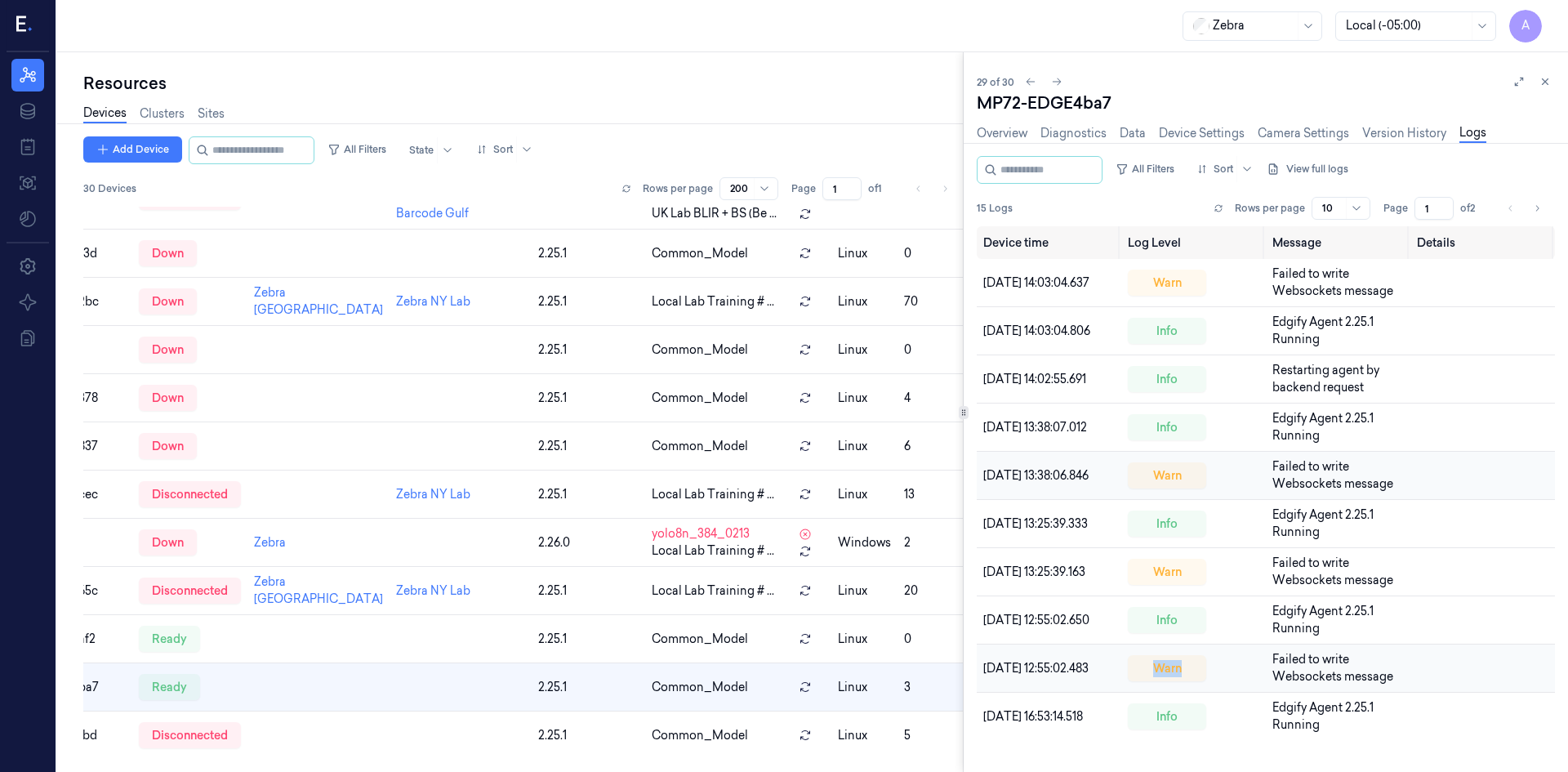 click on "warn" at bounding box center (1167, 668) 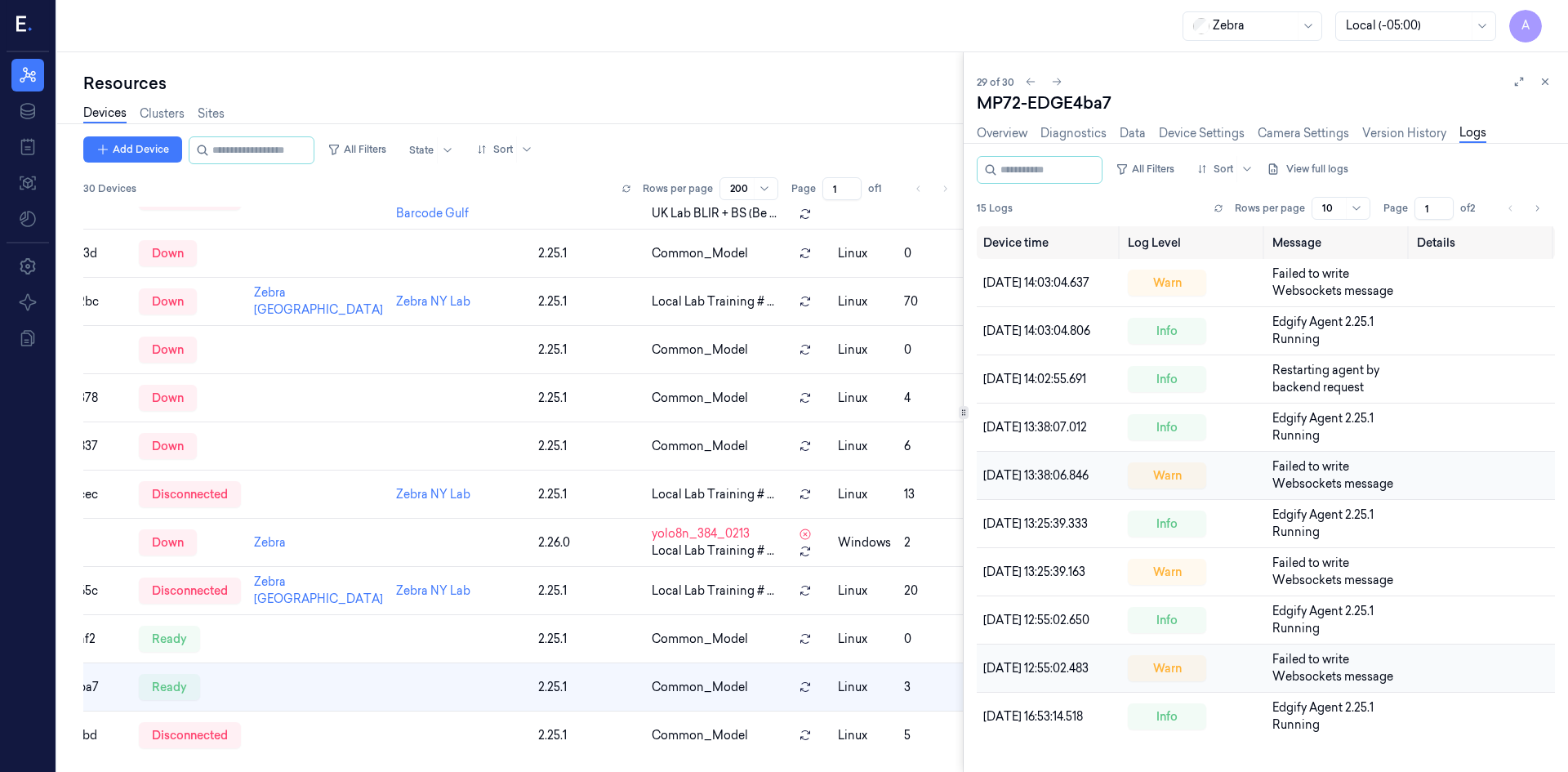 click on "Failed to write Websockets message" at bounding box center [1333, 667] 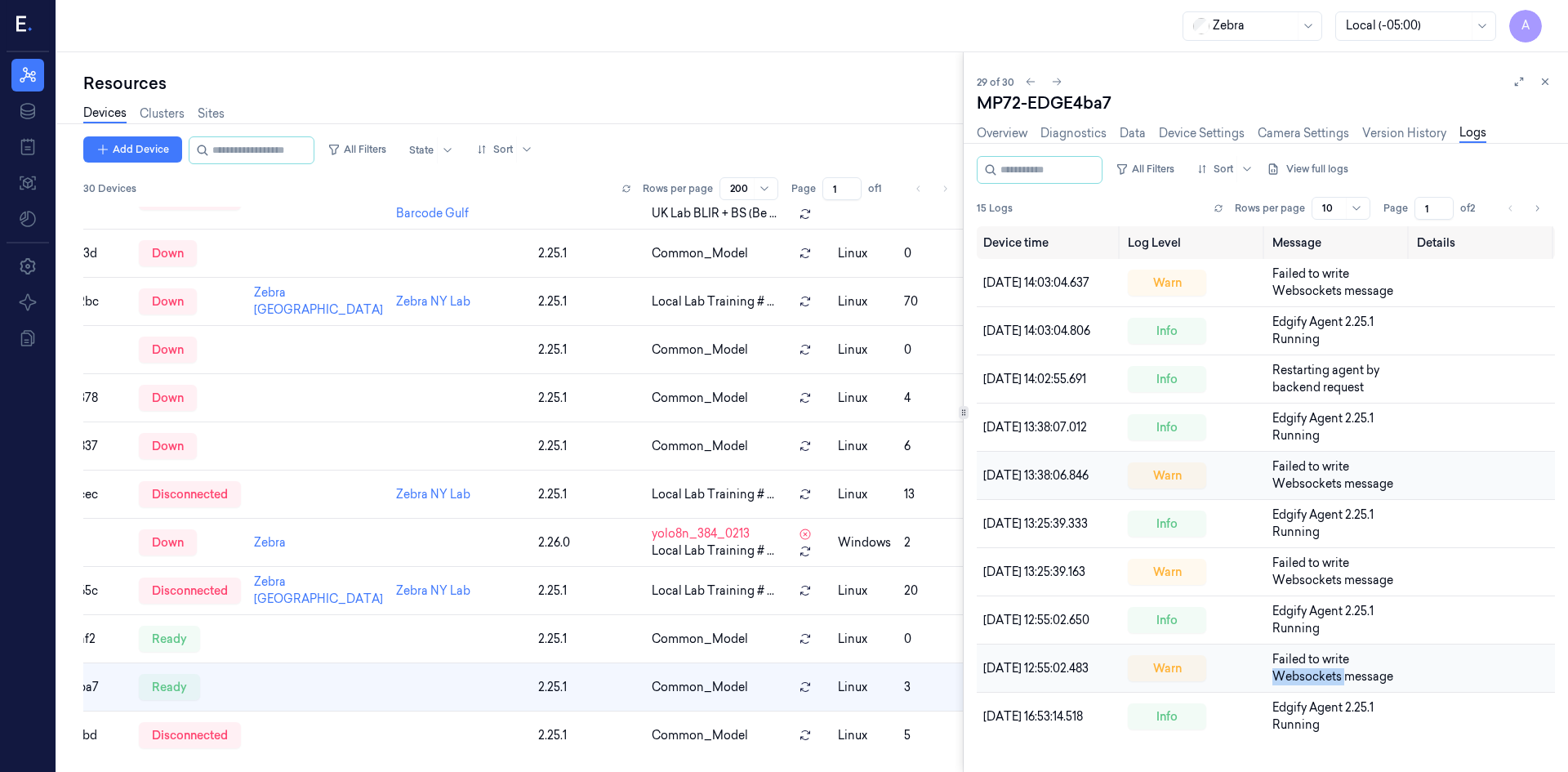 click on "Failed to write Websockets message" at bounding box center (1333, 667) 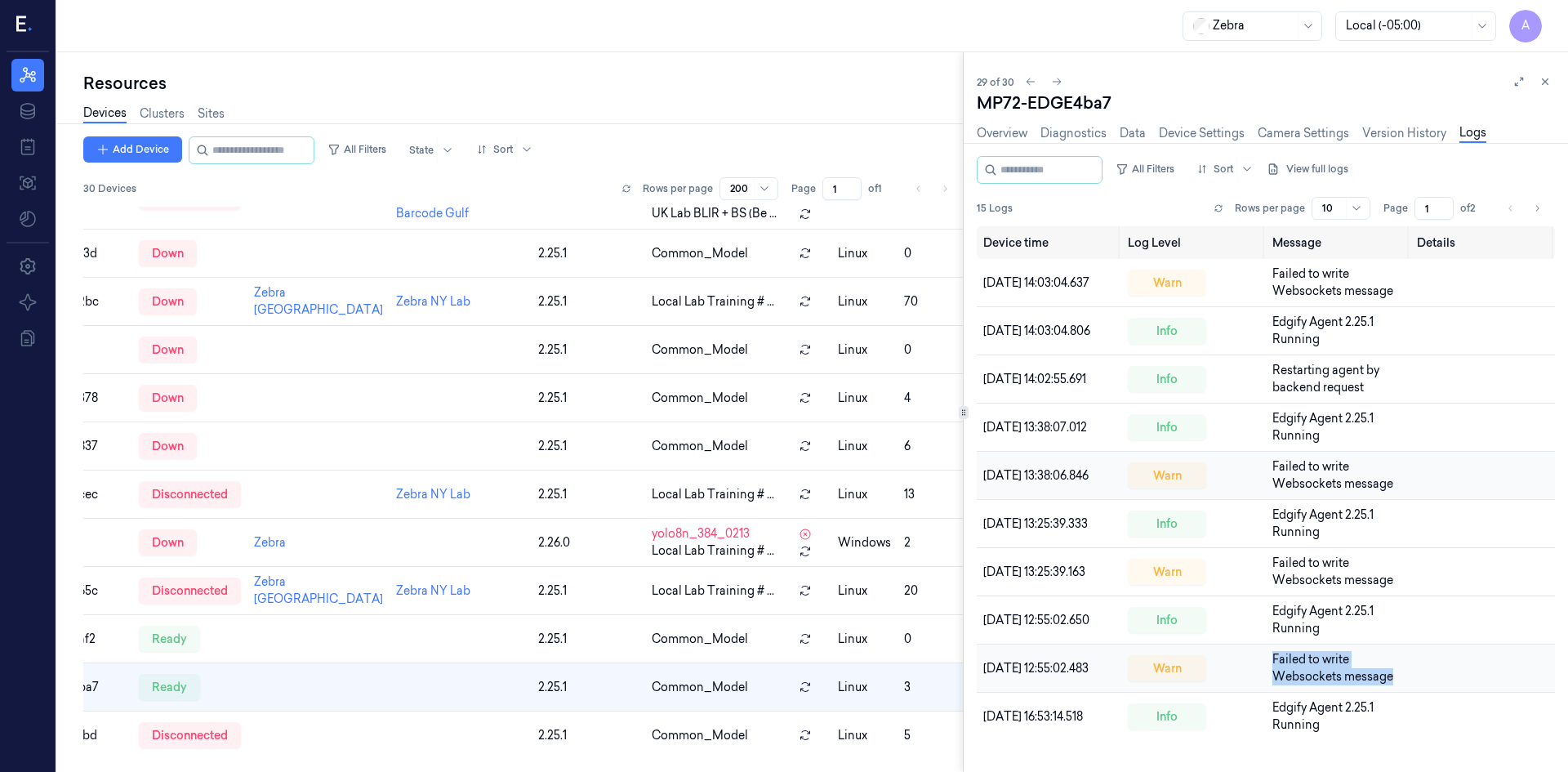 click on "Failed to write Websockets message" at bounding box center (1333, 667) 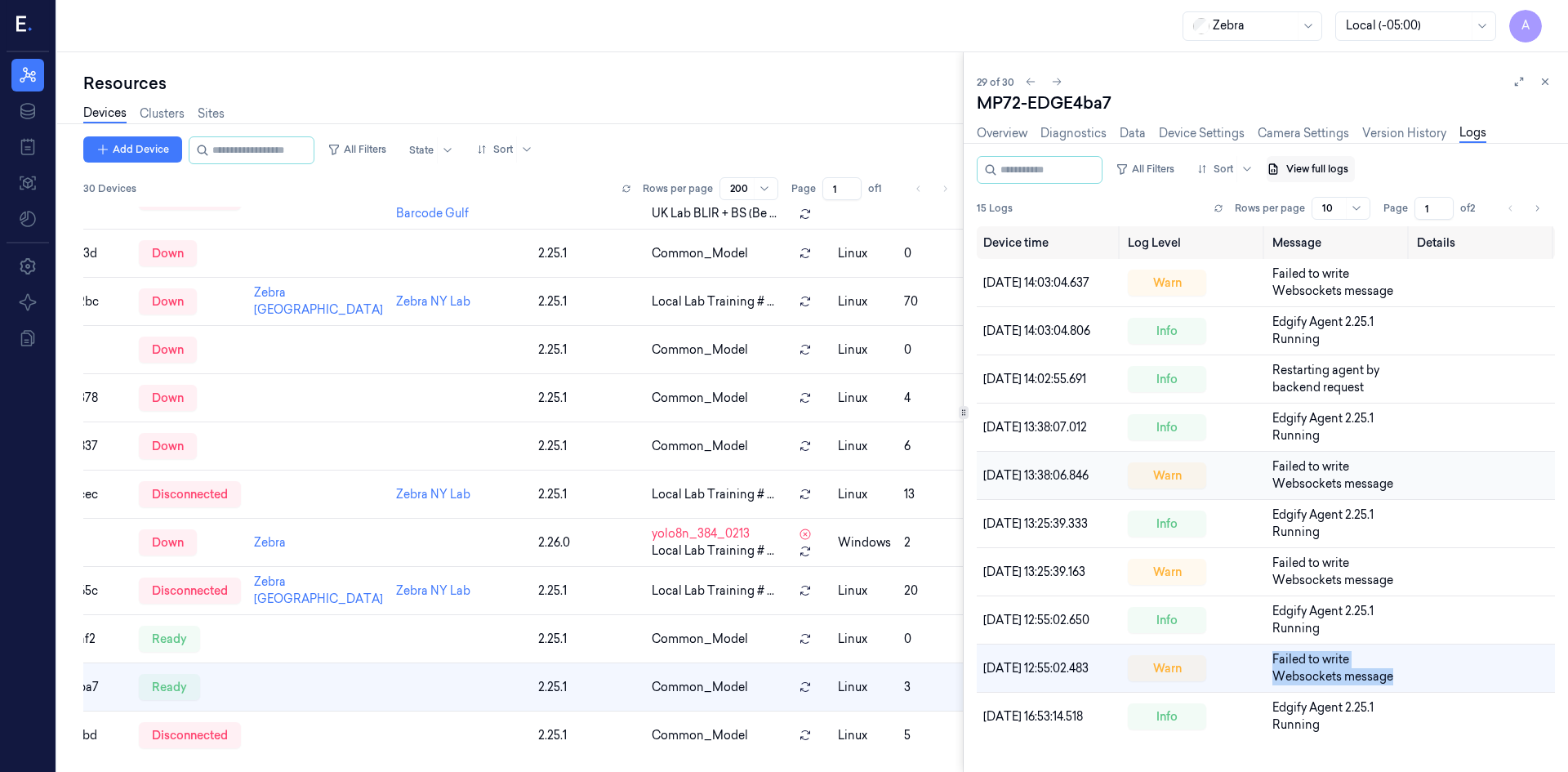 click on "View full logs" at bounding box center (1311, 169) 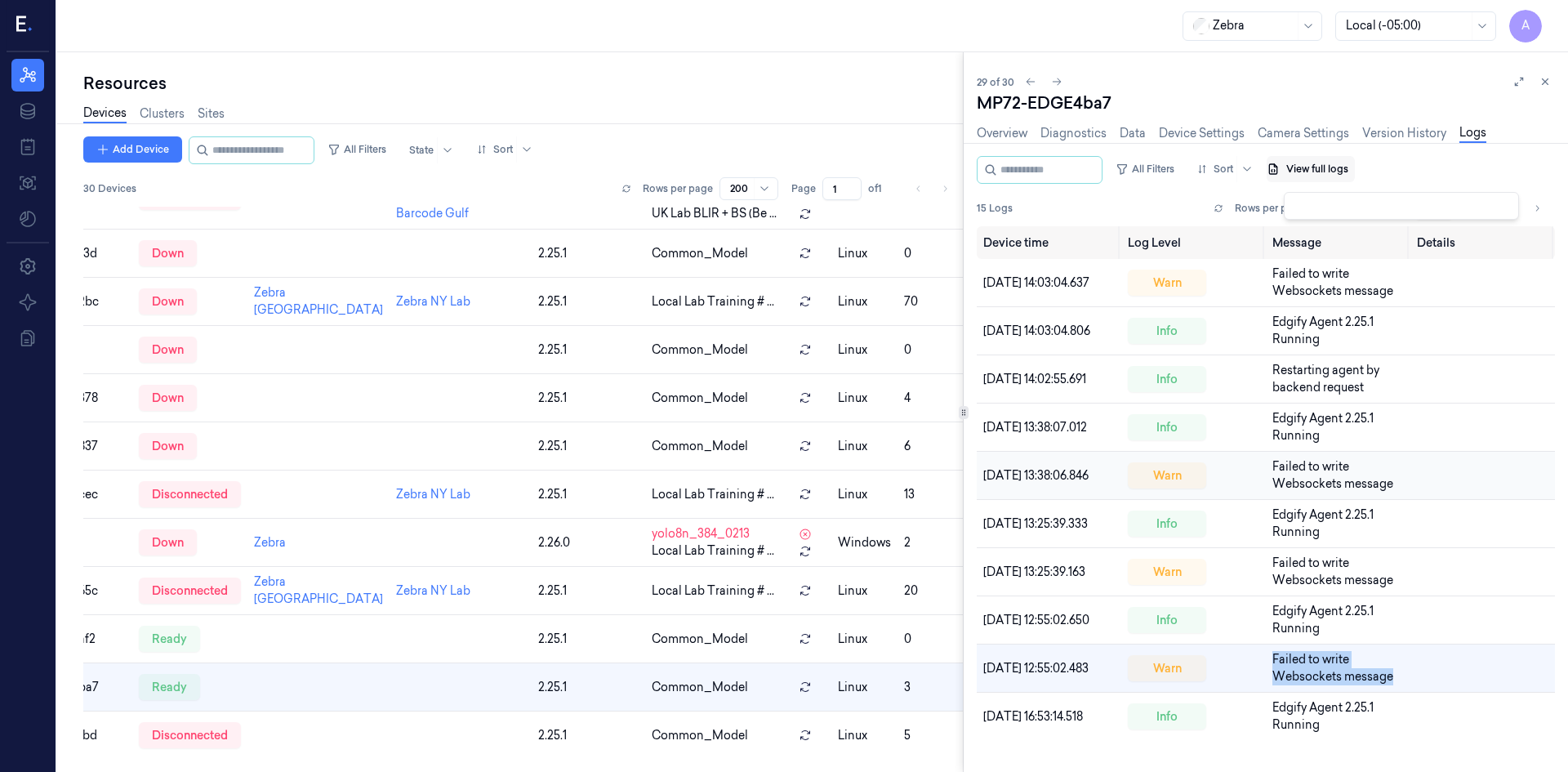 click on "View full logs" at bounding box center (1311, 169) 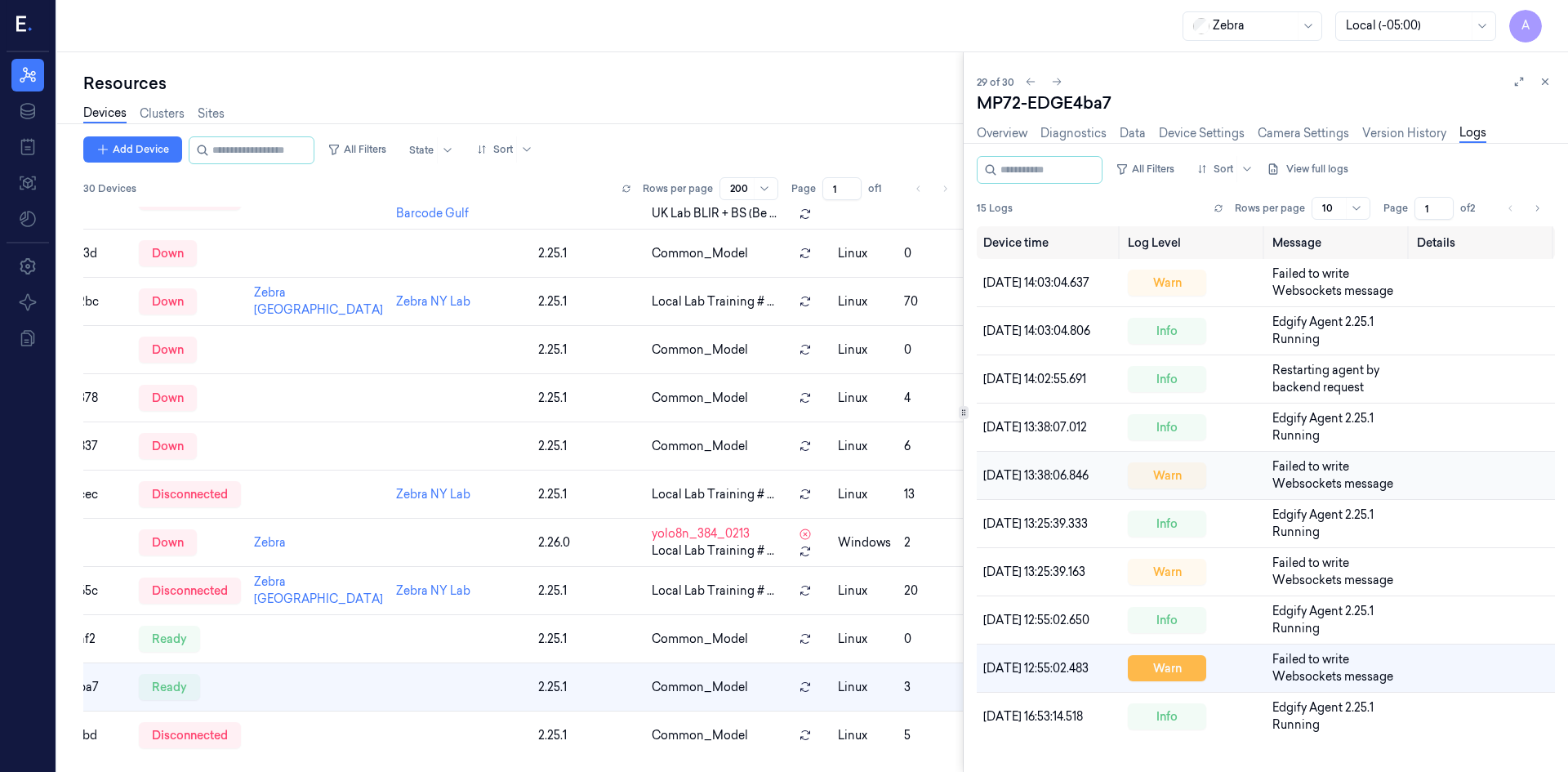 click on "warn" at bounding box center (1167, 668) 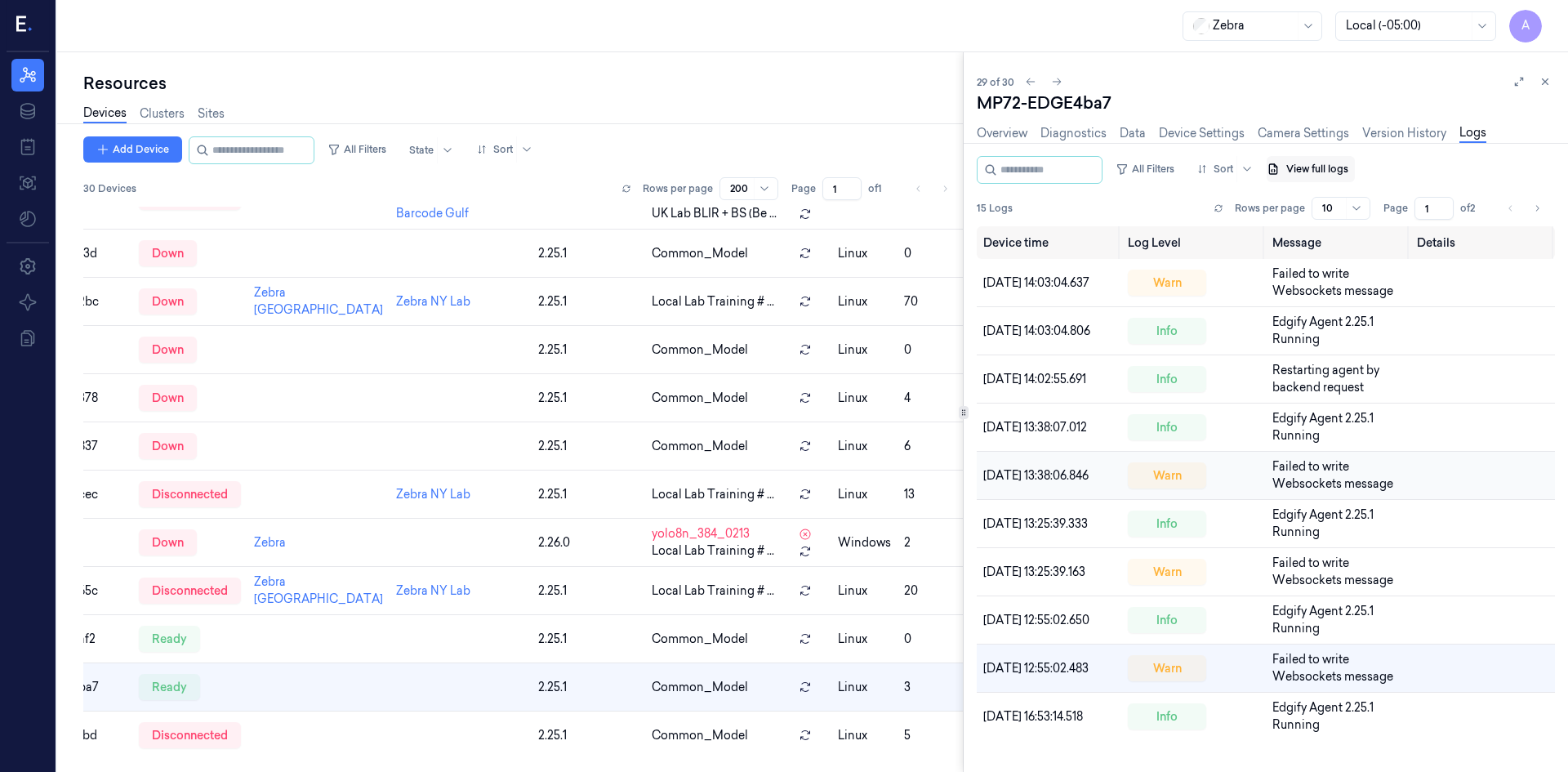 click on "View full logs" at bounding box center (1311, 169) 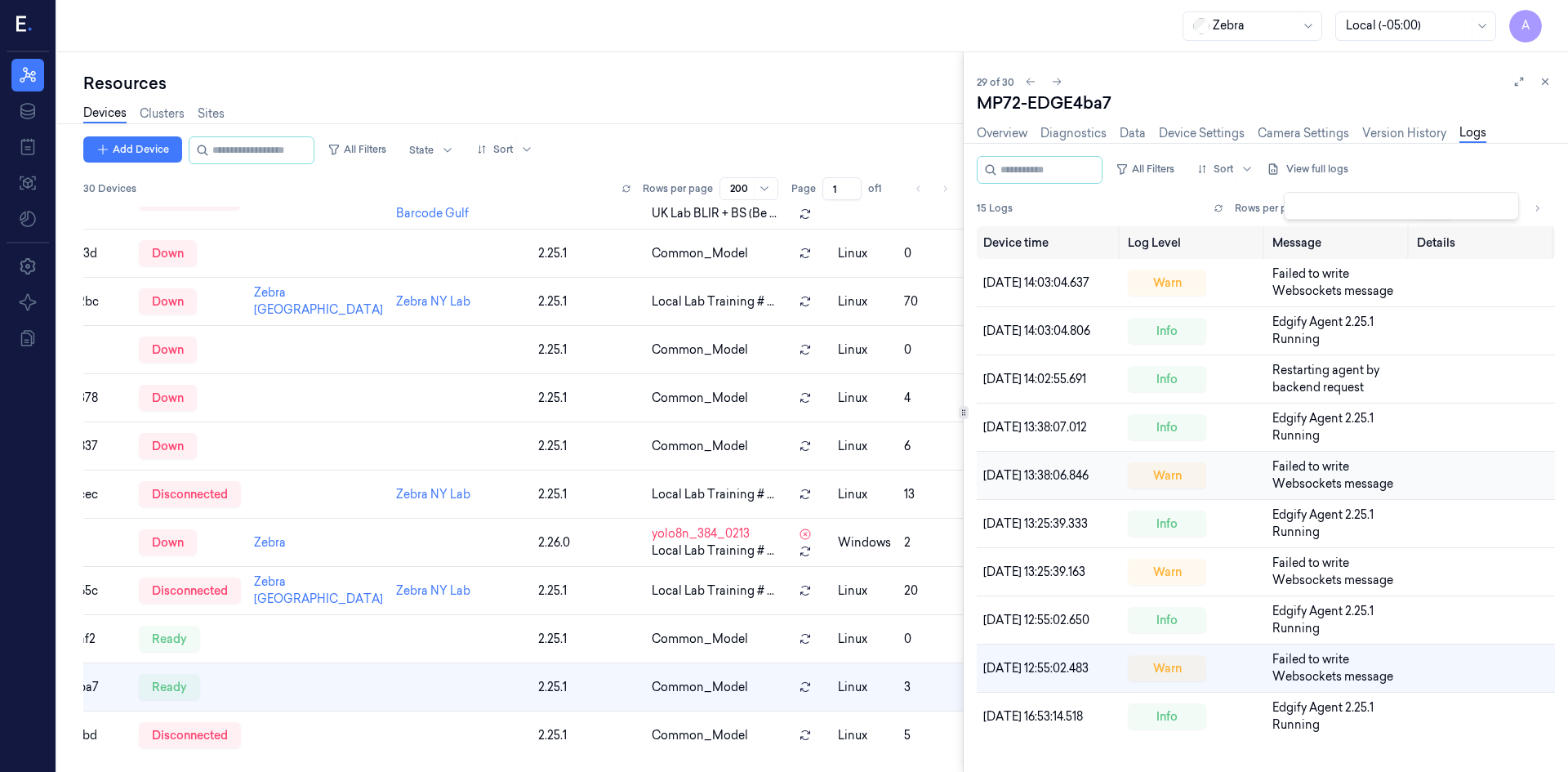 click at bounding box center [1401, 206] 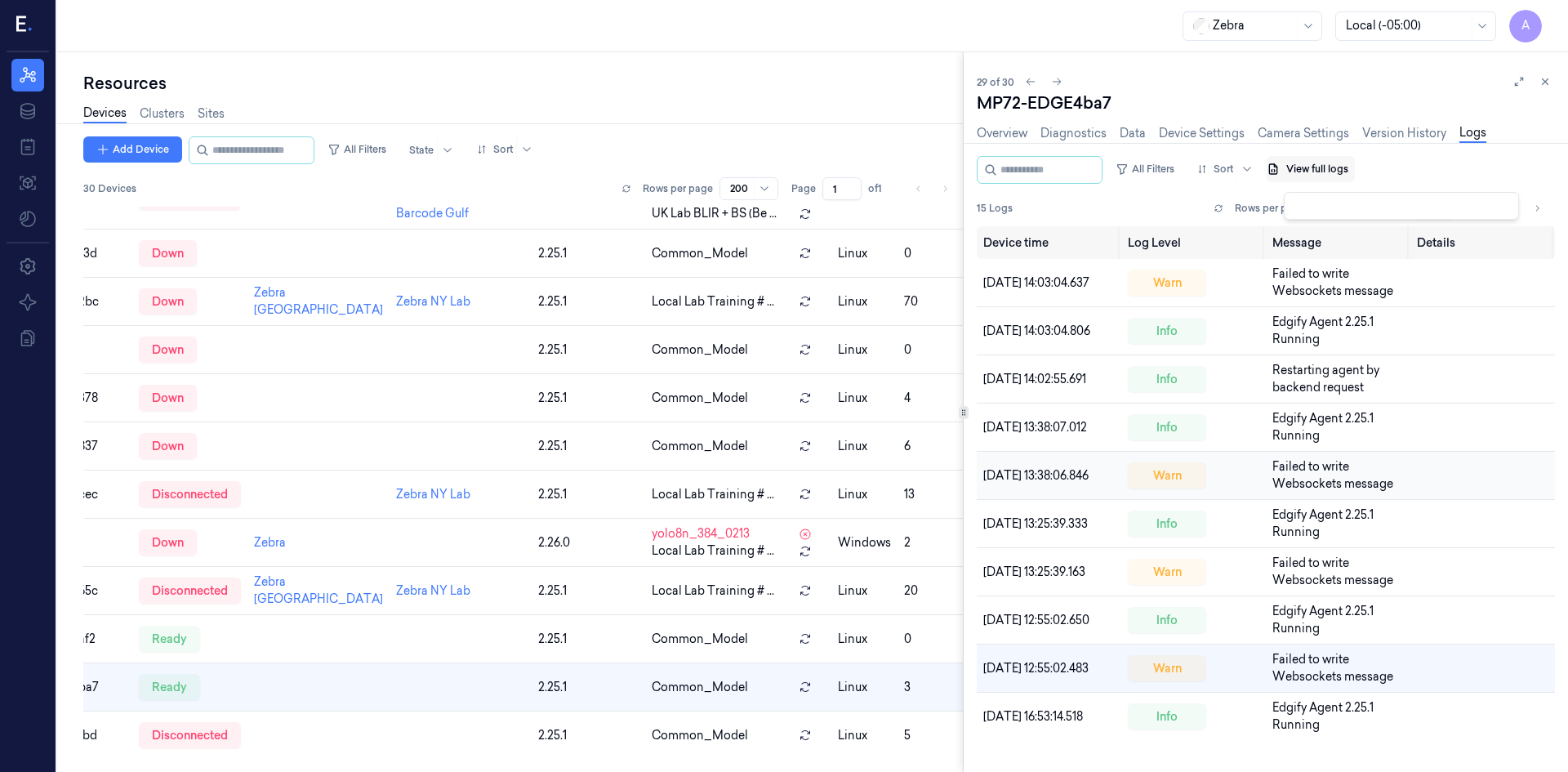 click on "View full logs" at bounding box center (1311, 169) 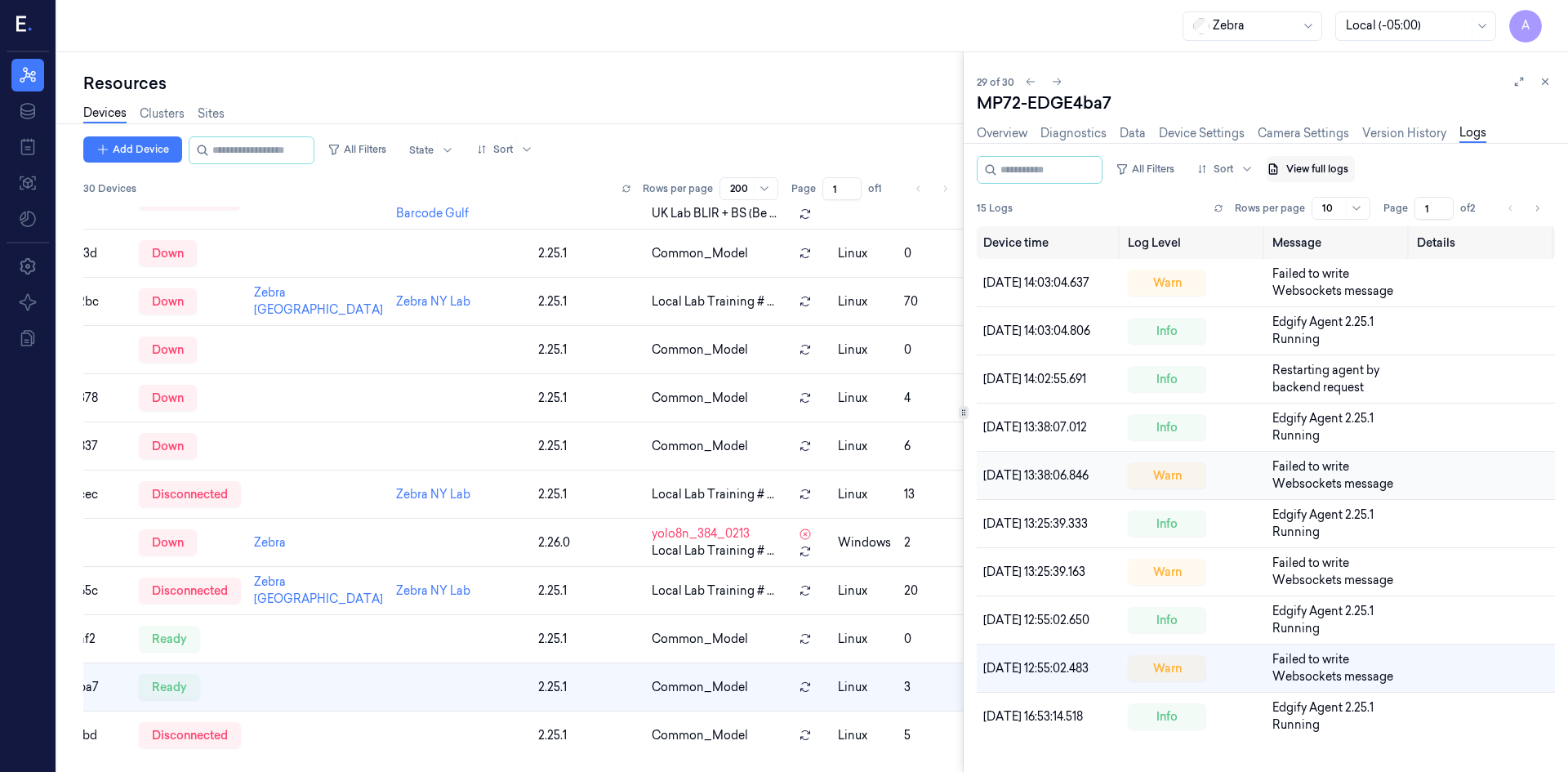 click on "View full logs" at bounding box center [1311, 169] 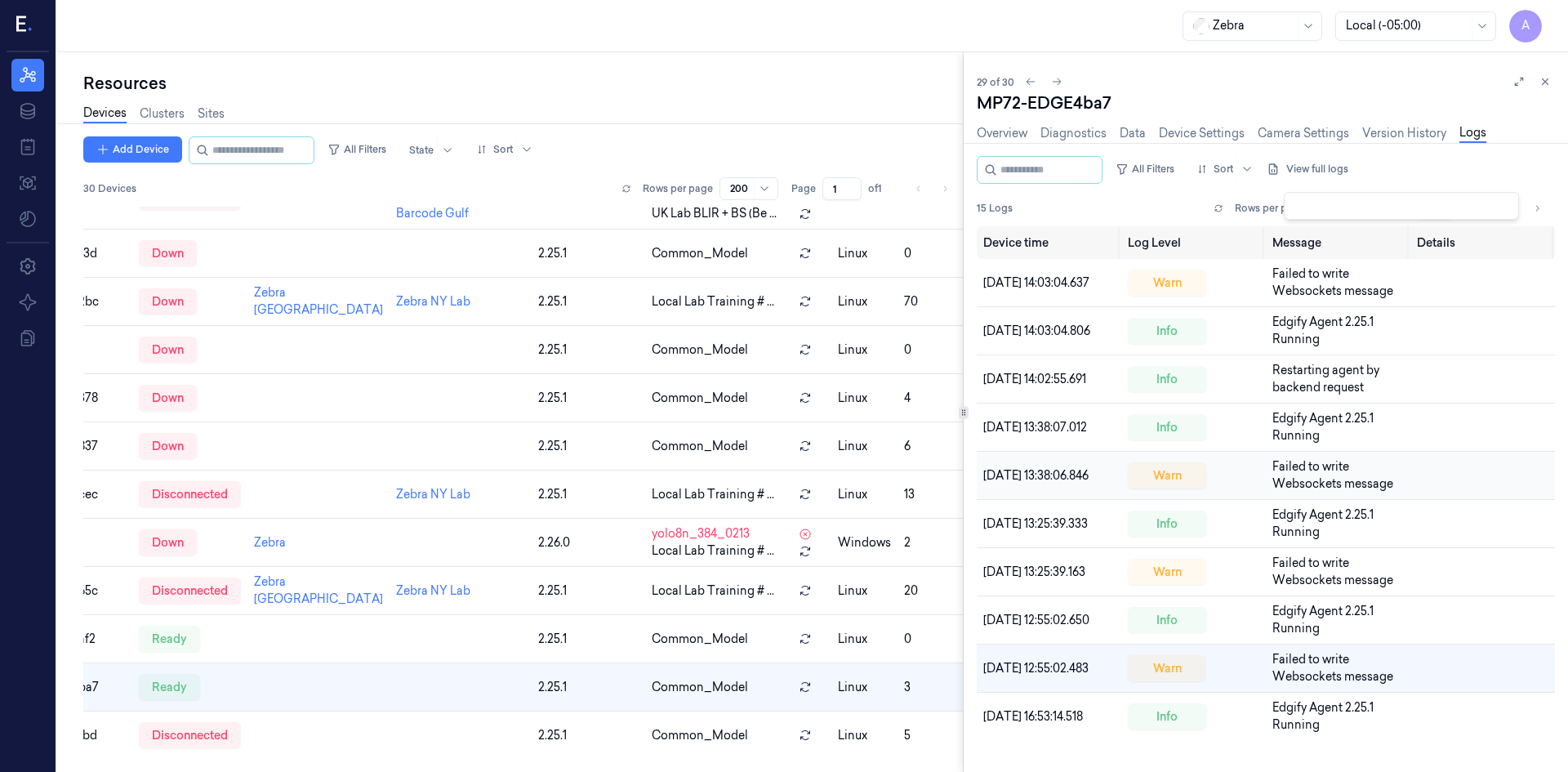 click at bounding box center (1401, 206) 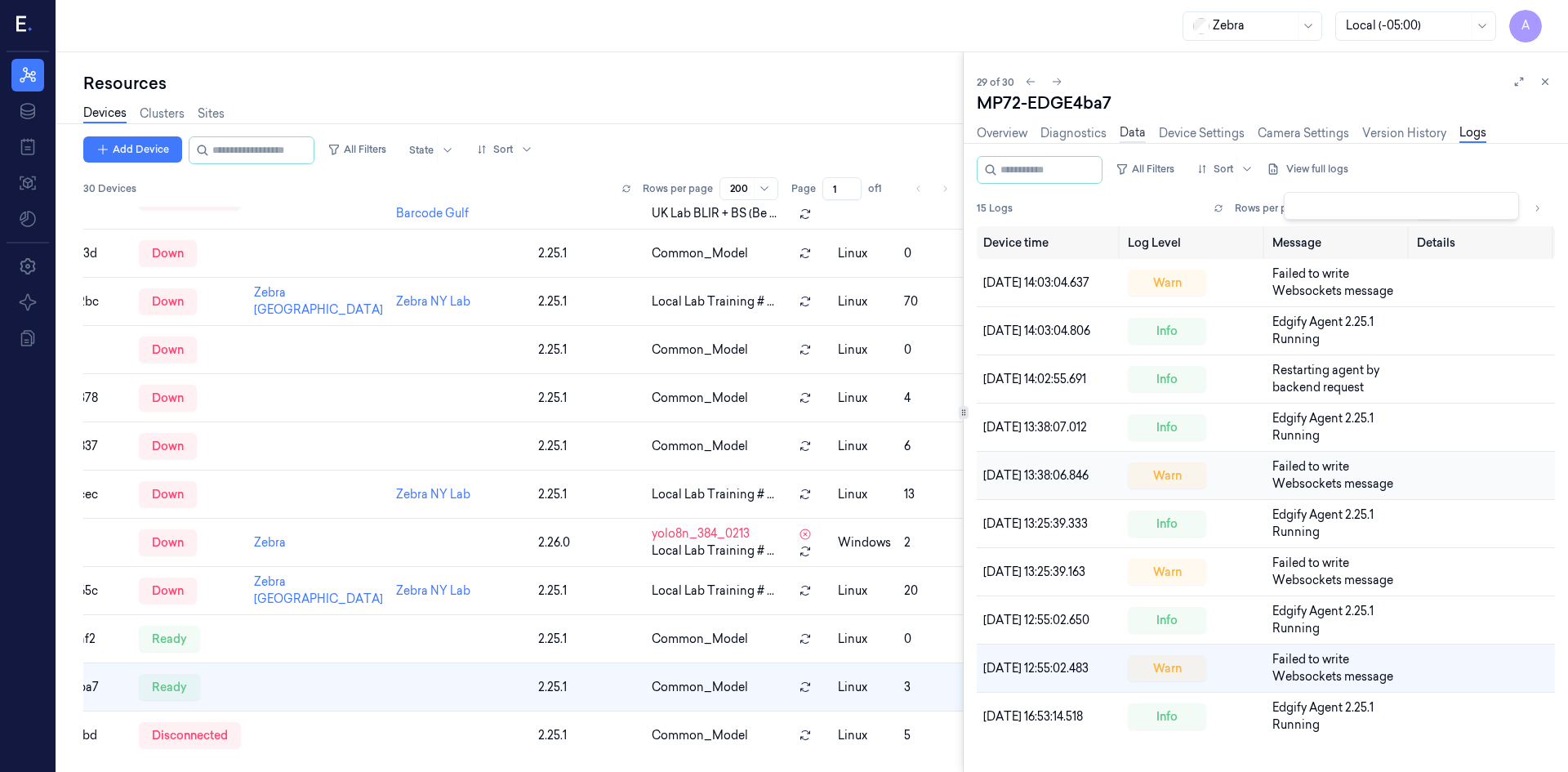 click on "Data" at bounding box center (1133, 133) 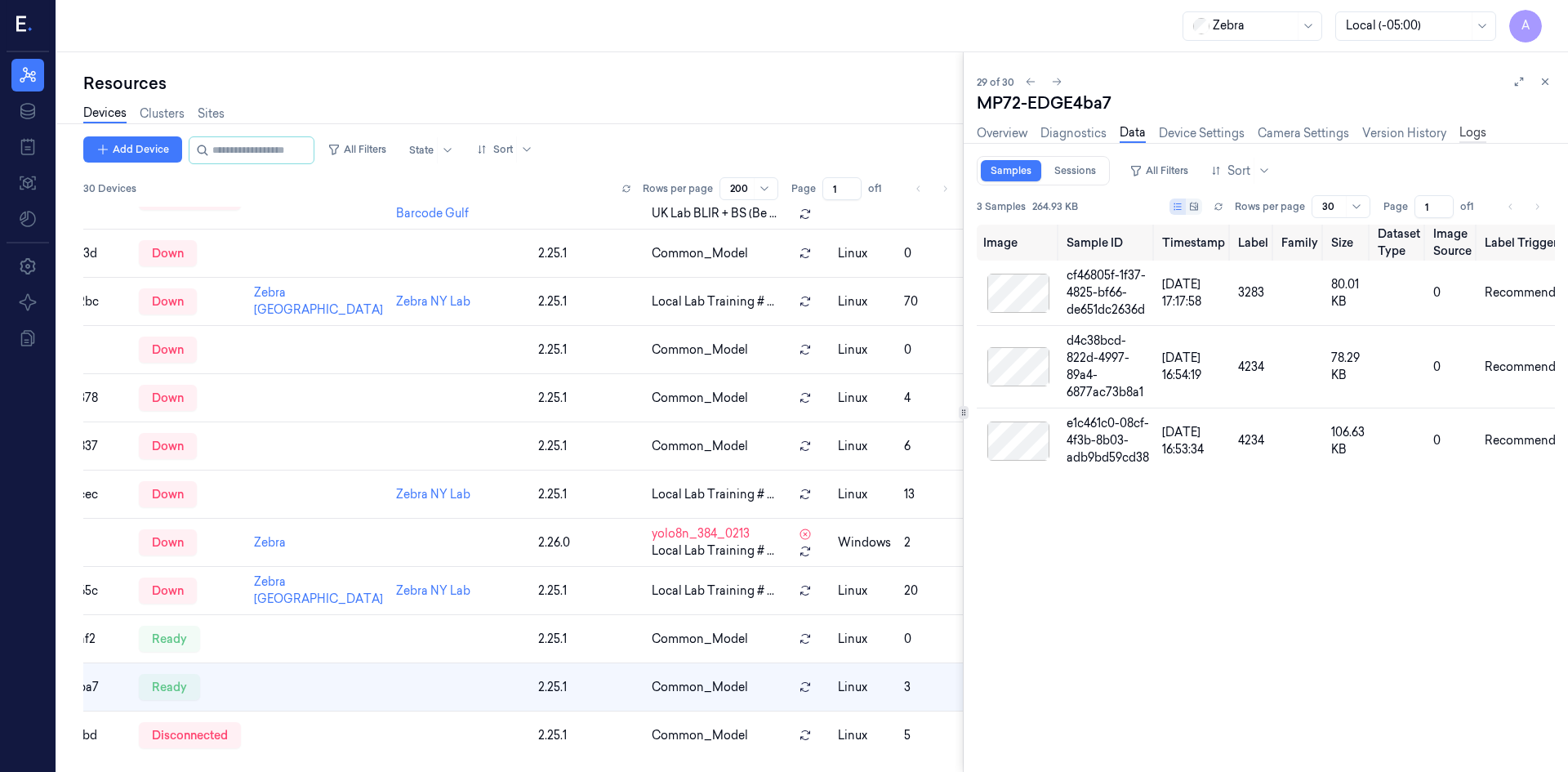 click on "Logs" at bounding box center (1472, 133) 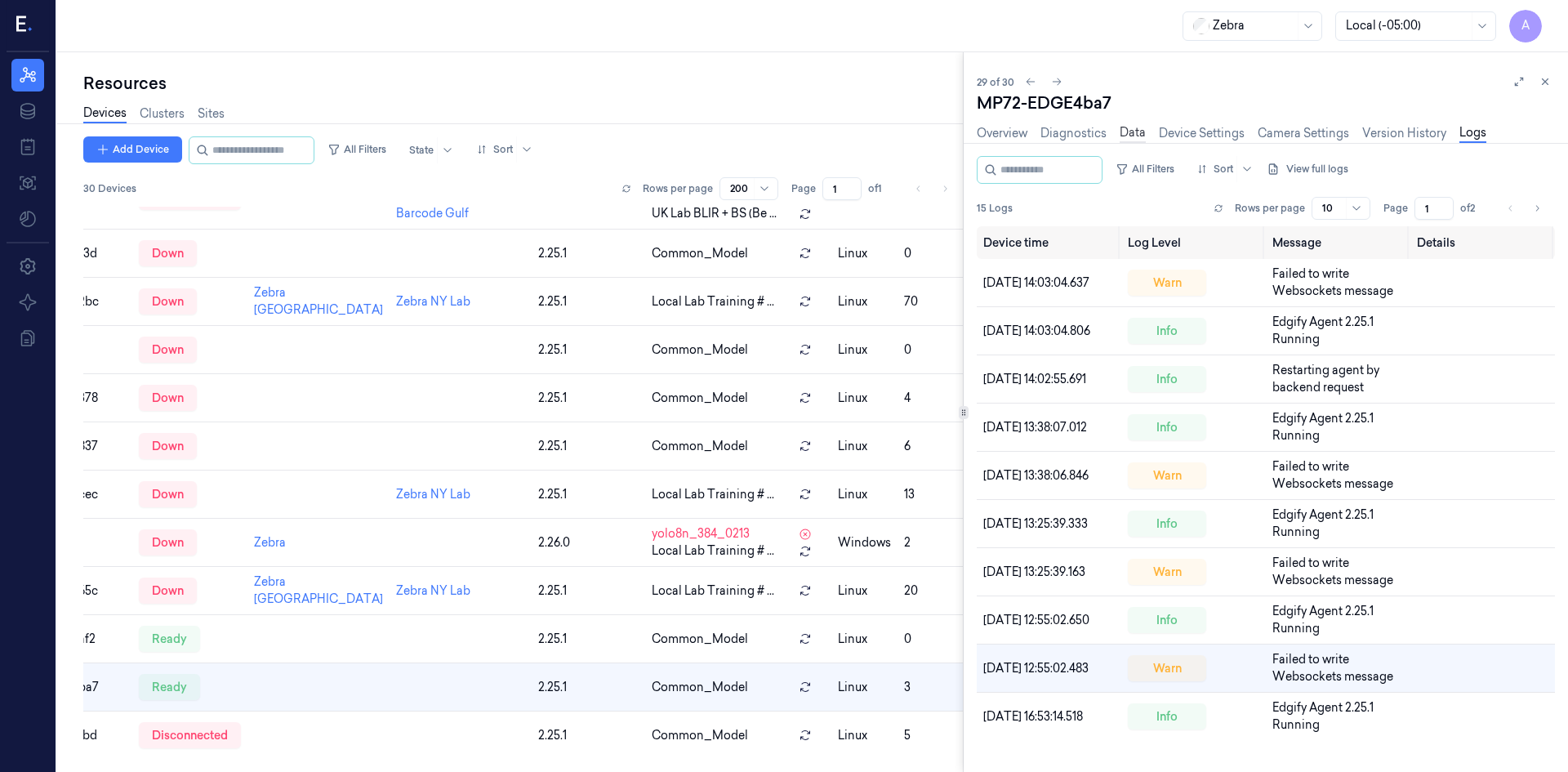 click on "Data" at bounding box center (1133, 133) 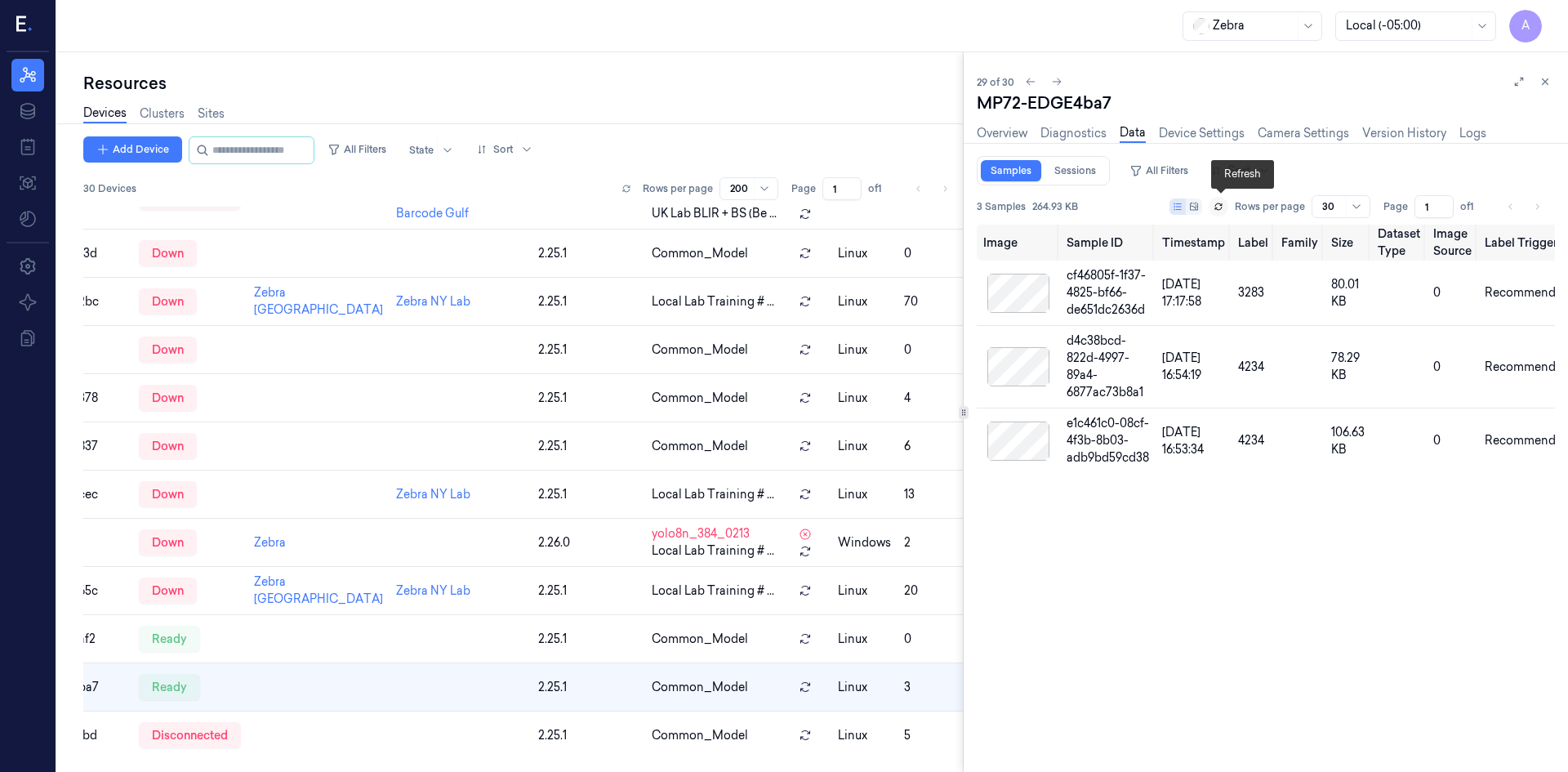 click 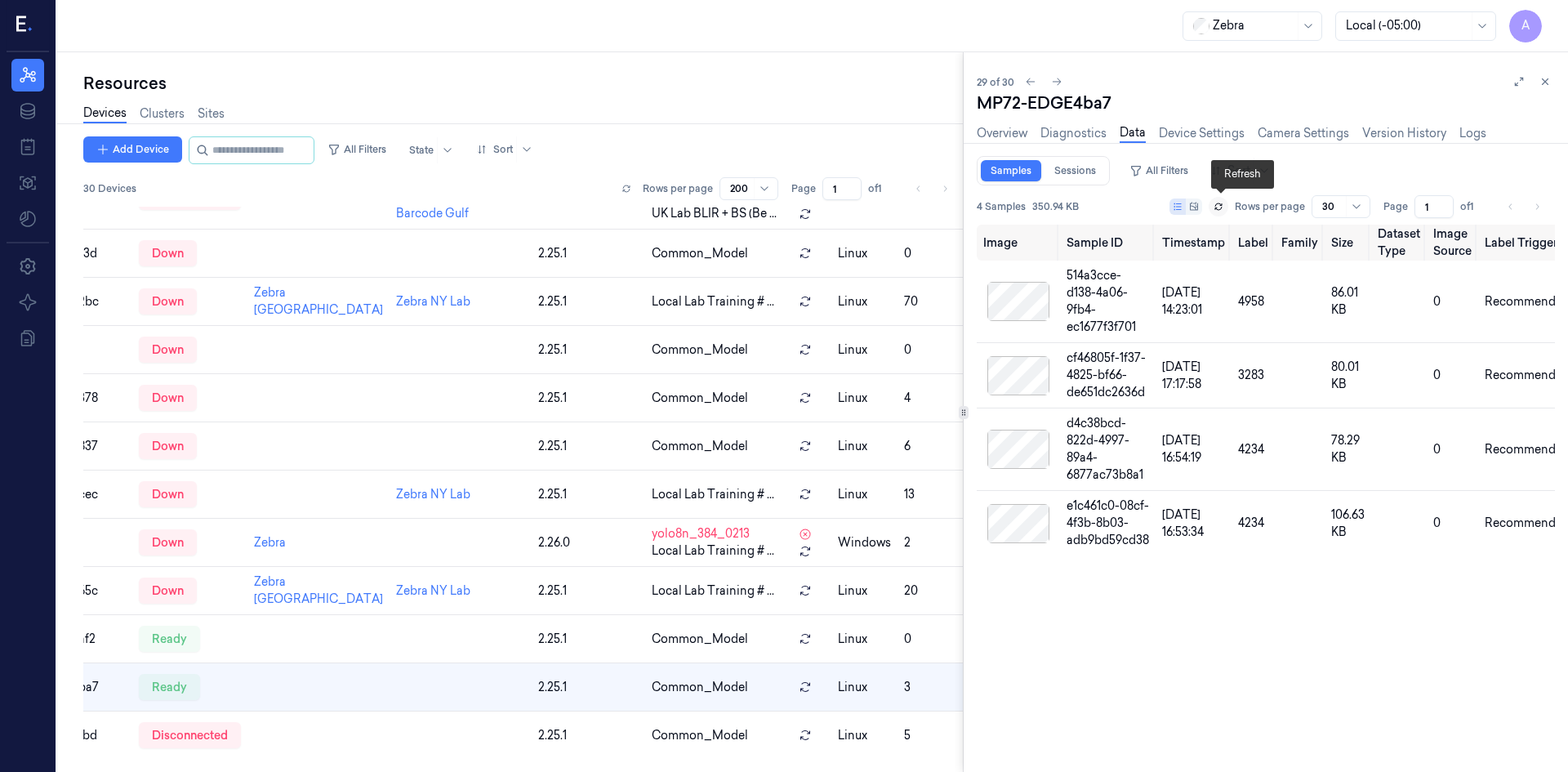 click 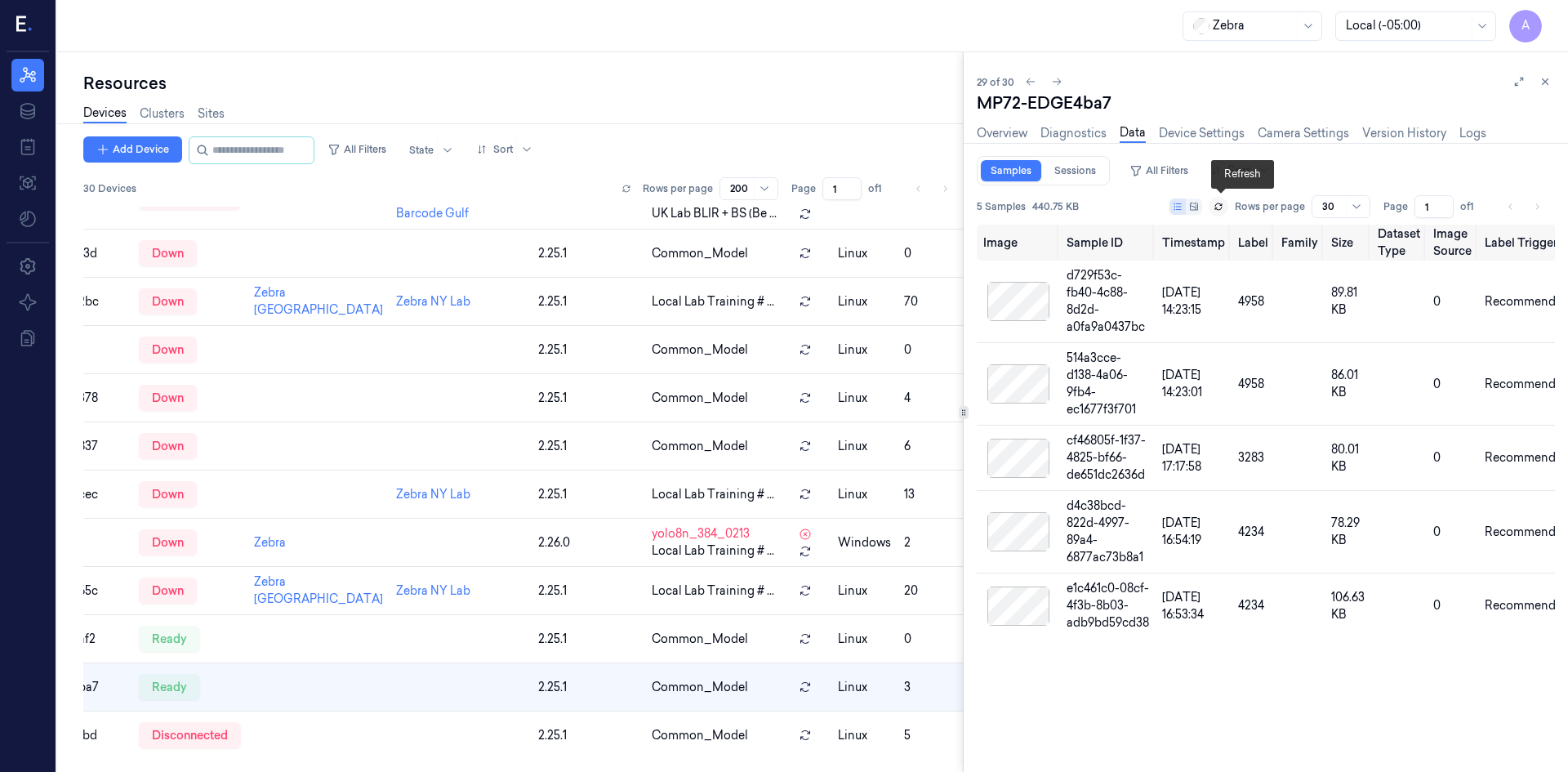 click 